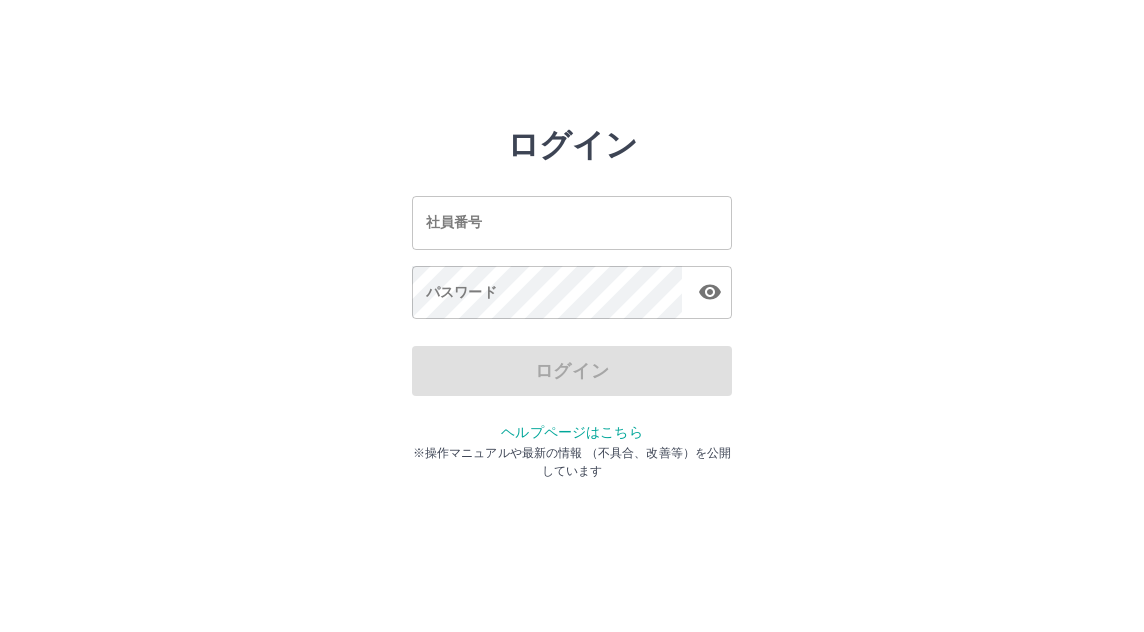 scroll, scrollTop: 0, scrollLeft: 0, axis: both 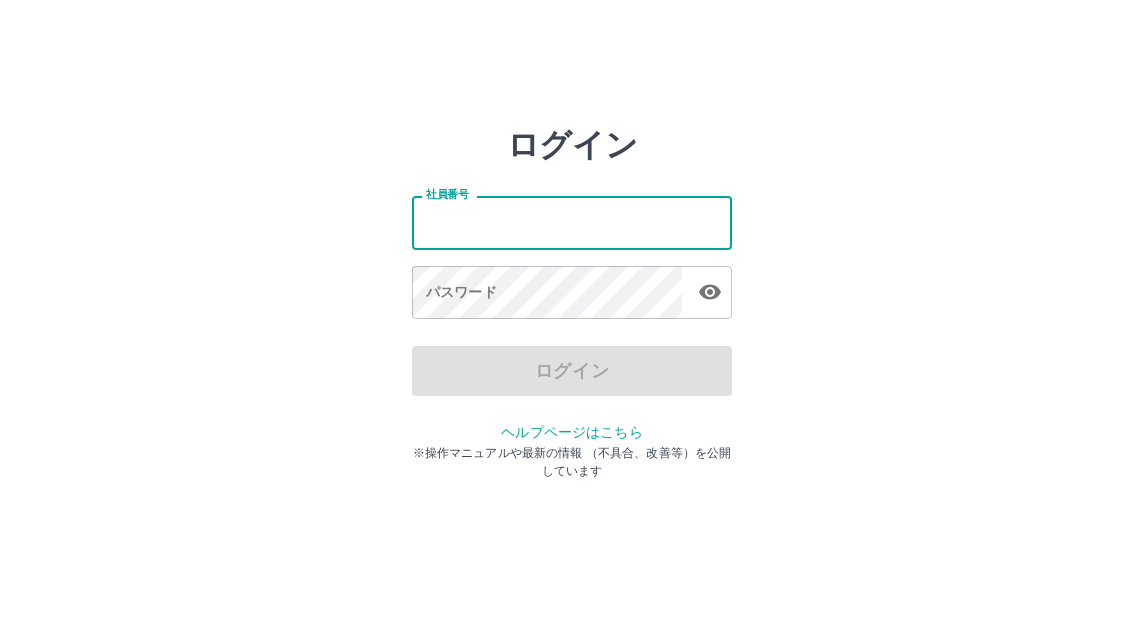 click on "社員番号" at bounding box center (572, 222) 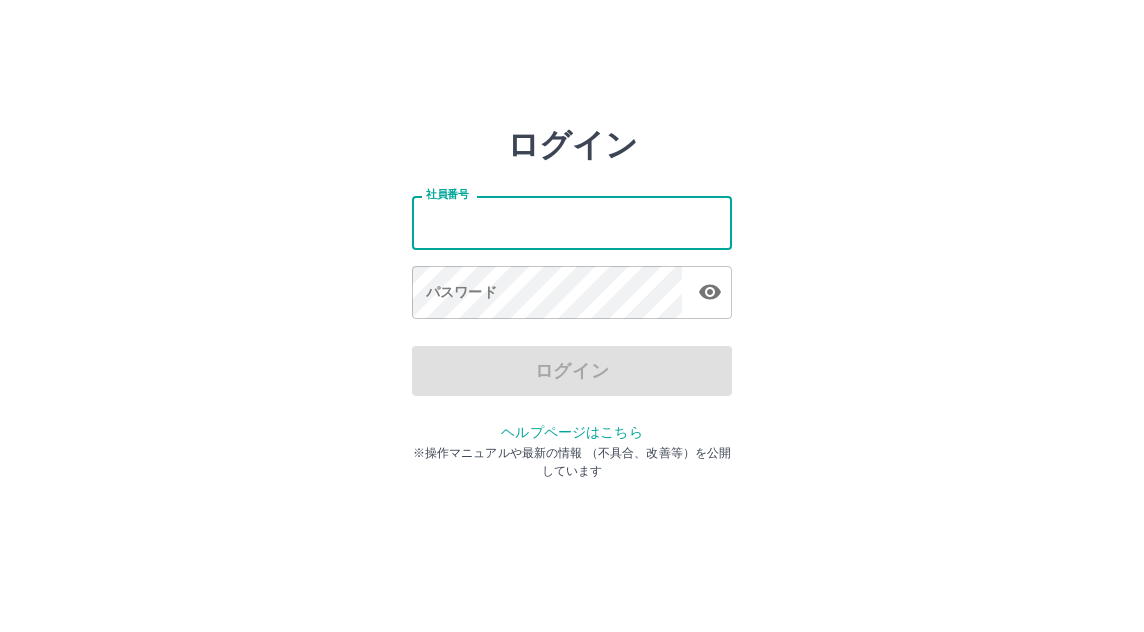 type on "*******" 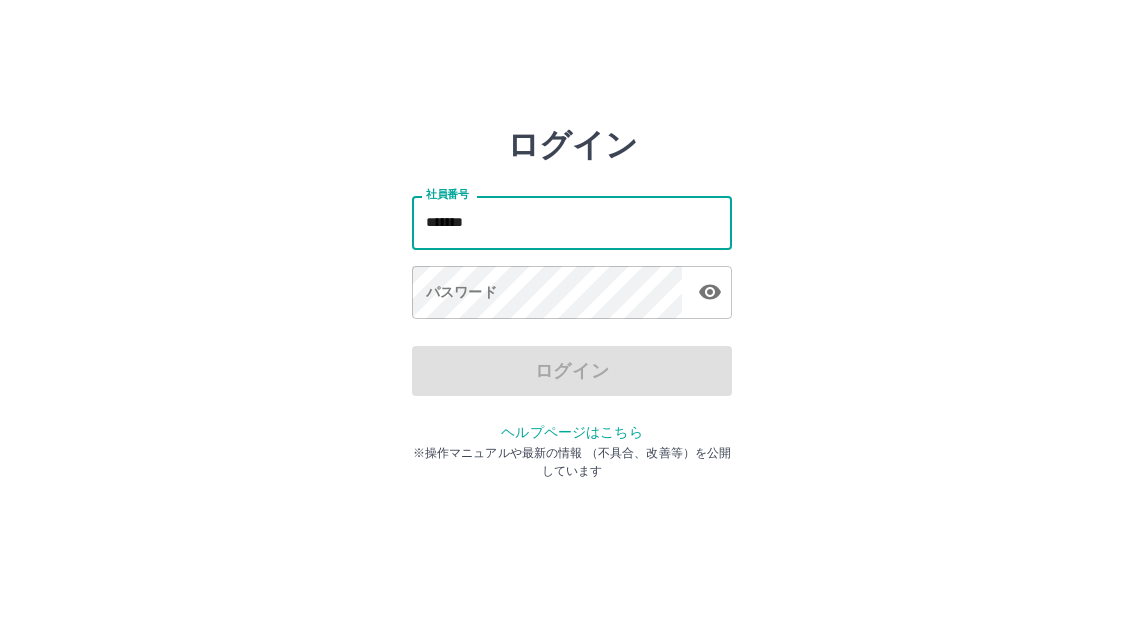 drag, startPoint x: 427, startPoint y: 223, endPoint x: 458, endPoint y: 226, distance: 31.144823 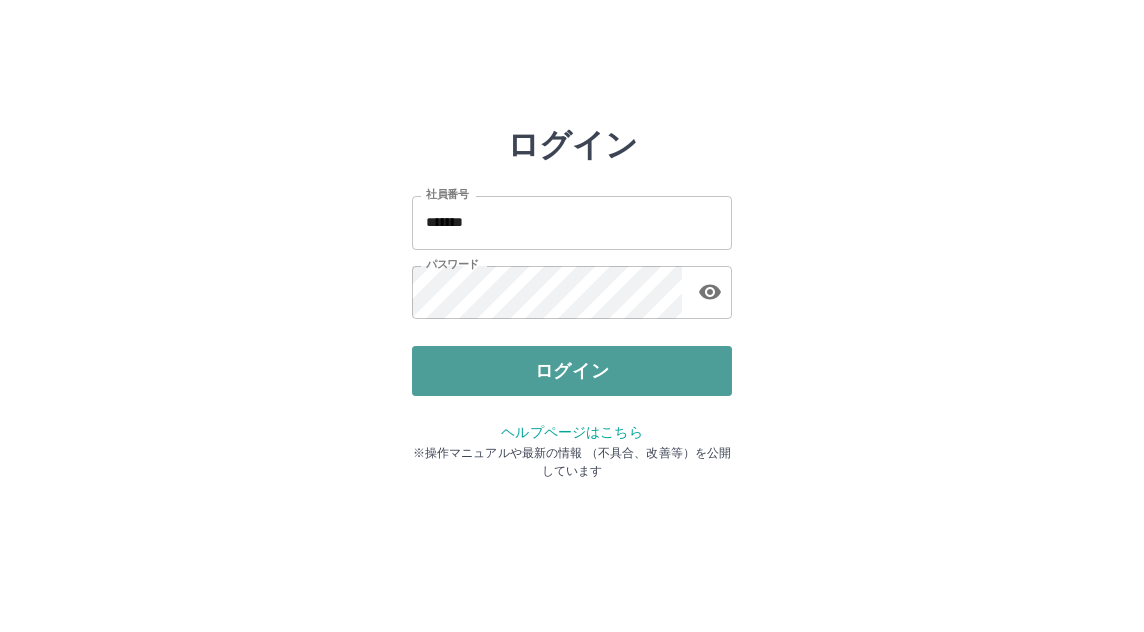 click on "ログイン" at bounding box center (572, 371) 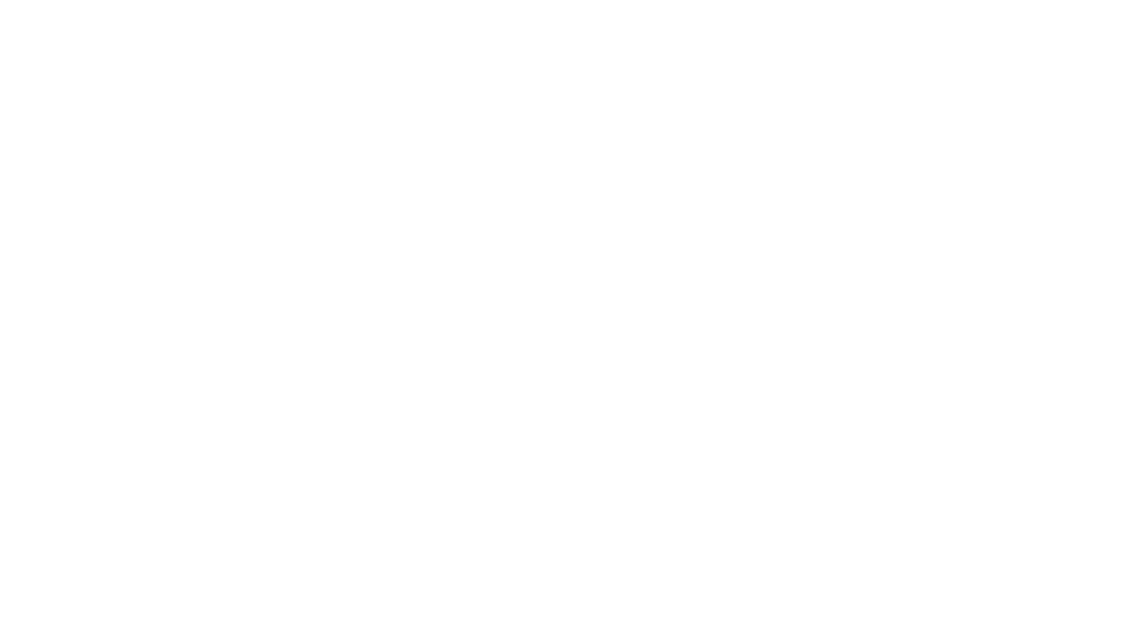 scroll, scrollTop: 0, scrollLeft: 0, axis: both 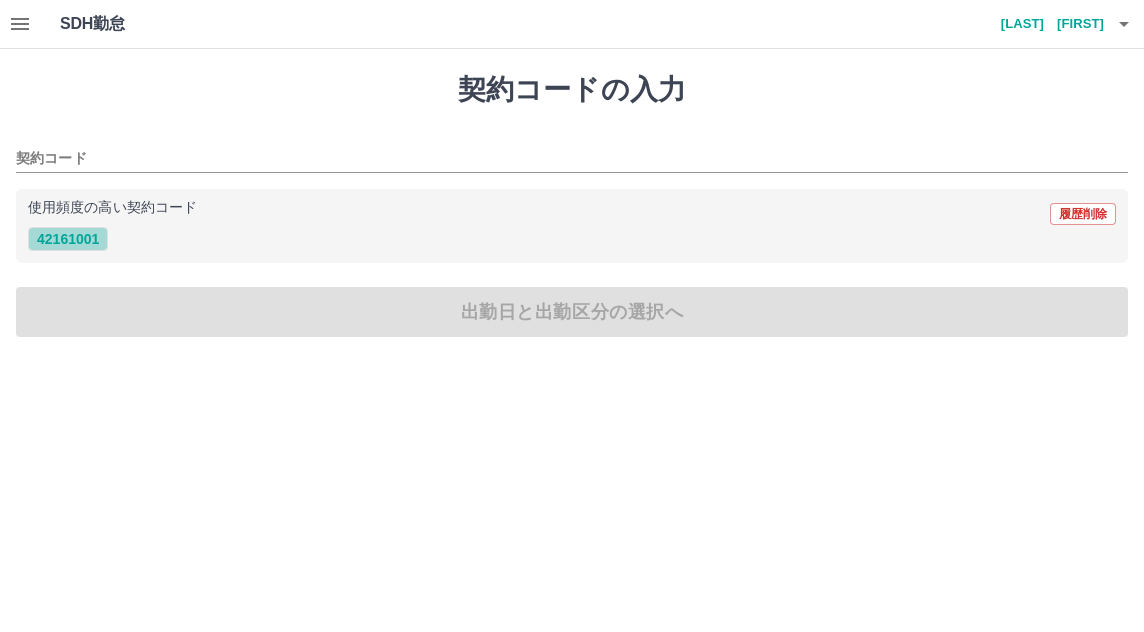 click on "42161001" at bounding box center [68, 239] 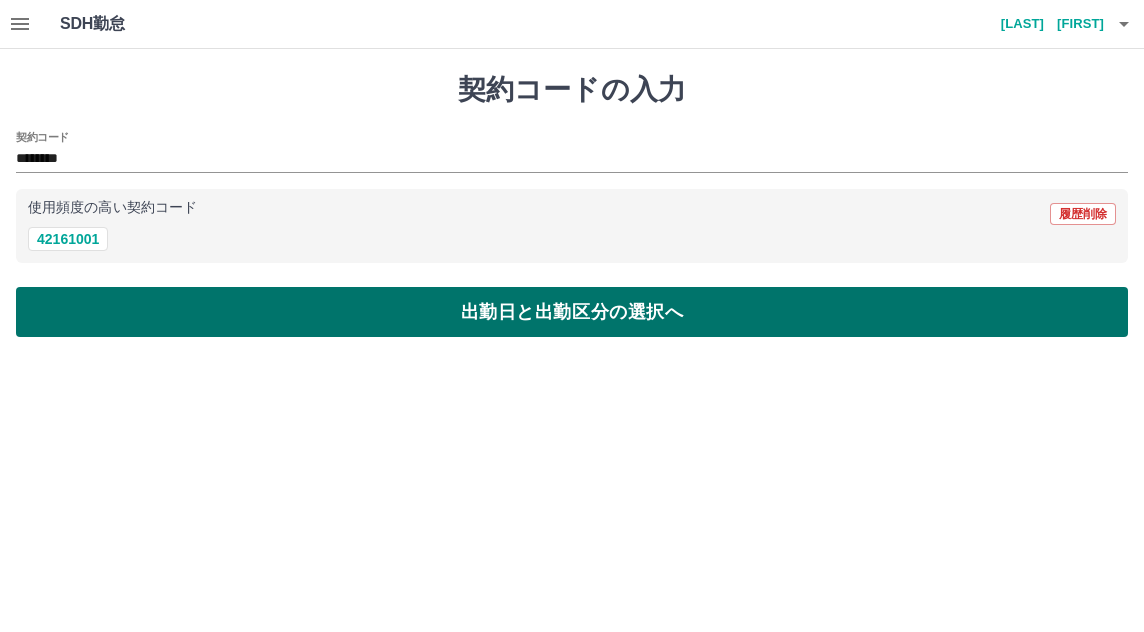 click on "出勤日と出勤区分の選択へ" at bounding box center (572, 312) 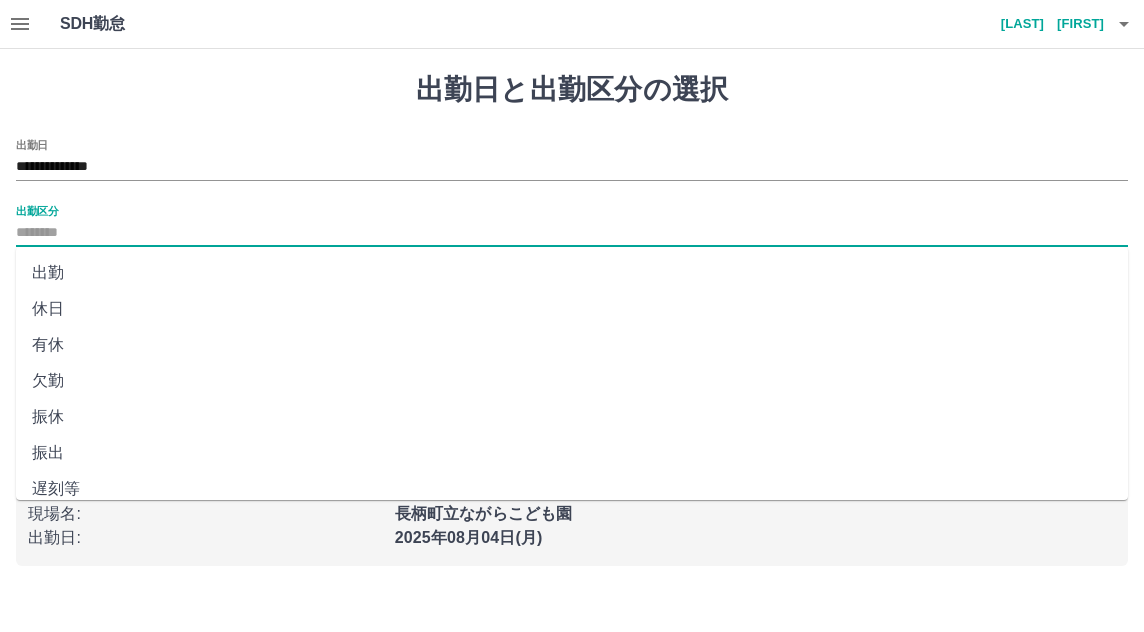 click on "出勤区分" at bounding box center (572, 233) 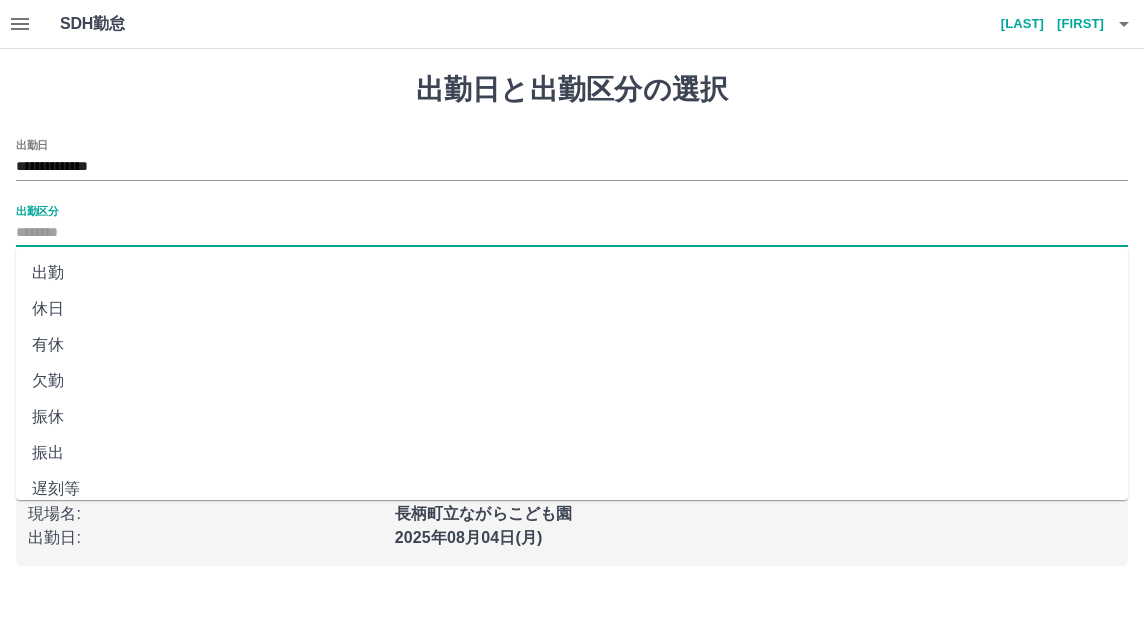 click on "出勤" at bounding box center [572, 273] 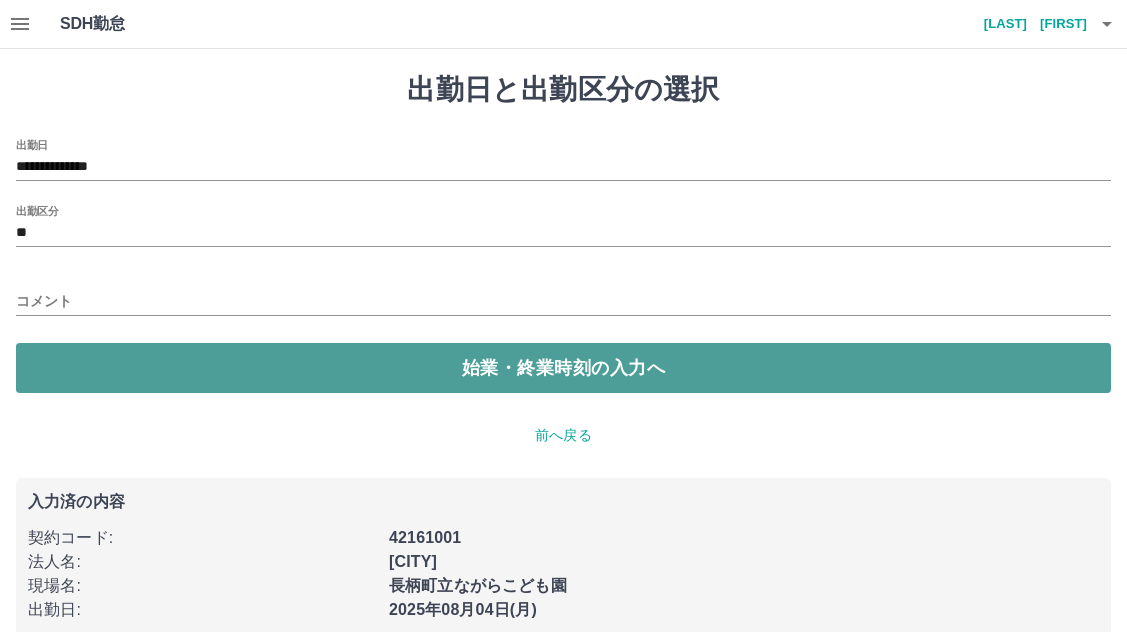 click on "始業・終業時刻の入力へ" at bounding box center (563, 368) 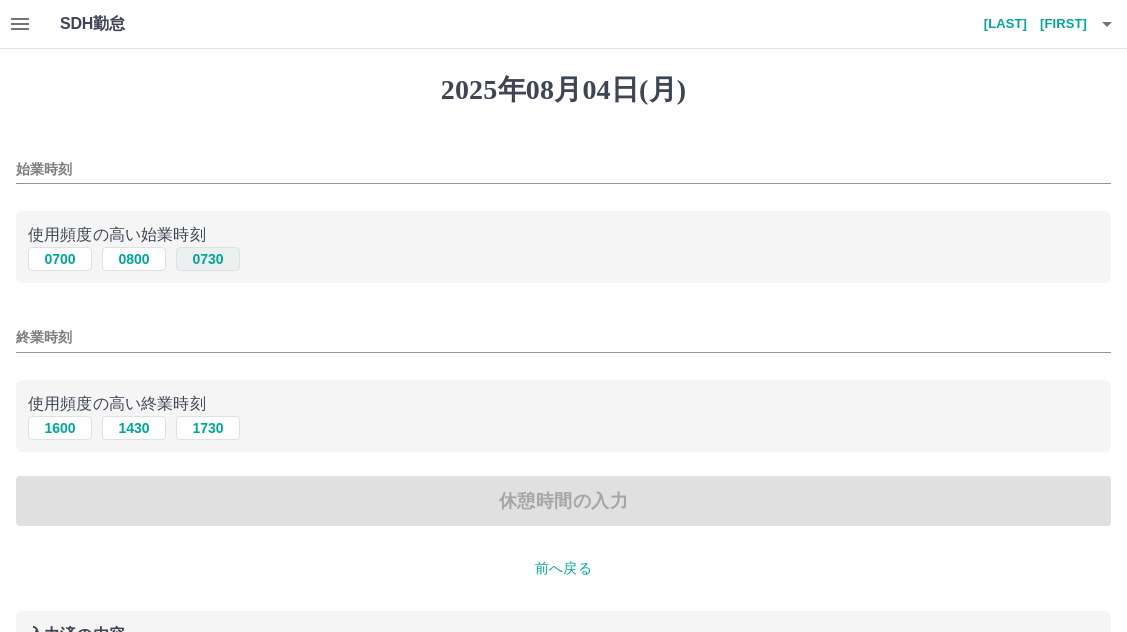 click on "0730" at bounding box center [208, 259] 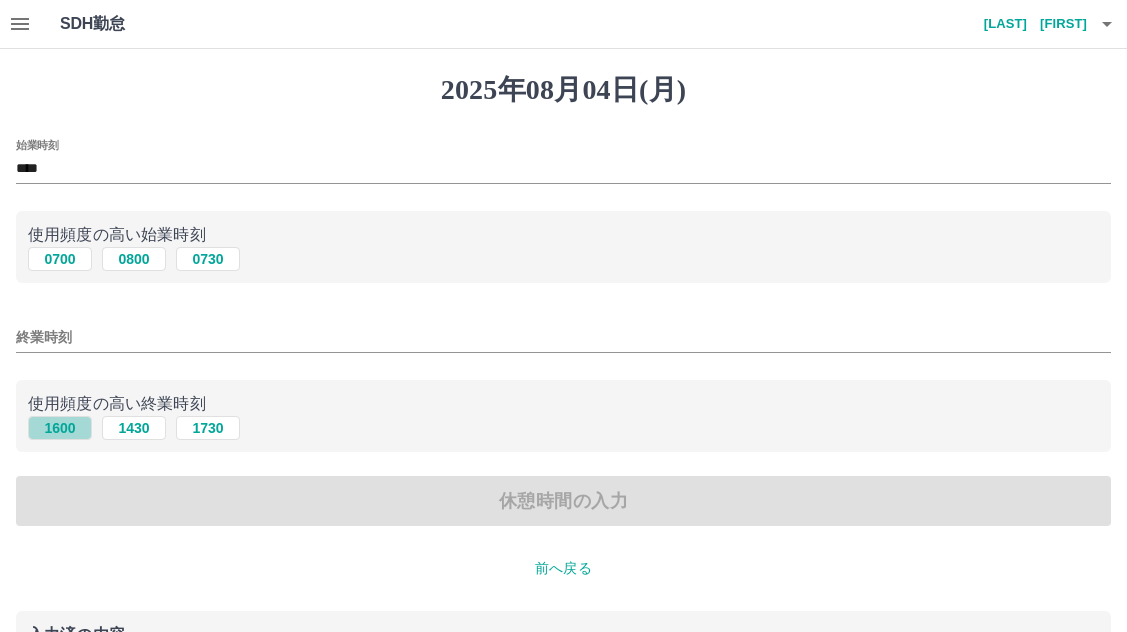 click on "1600" at bounding box center [60, 428] 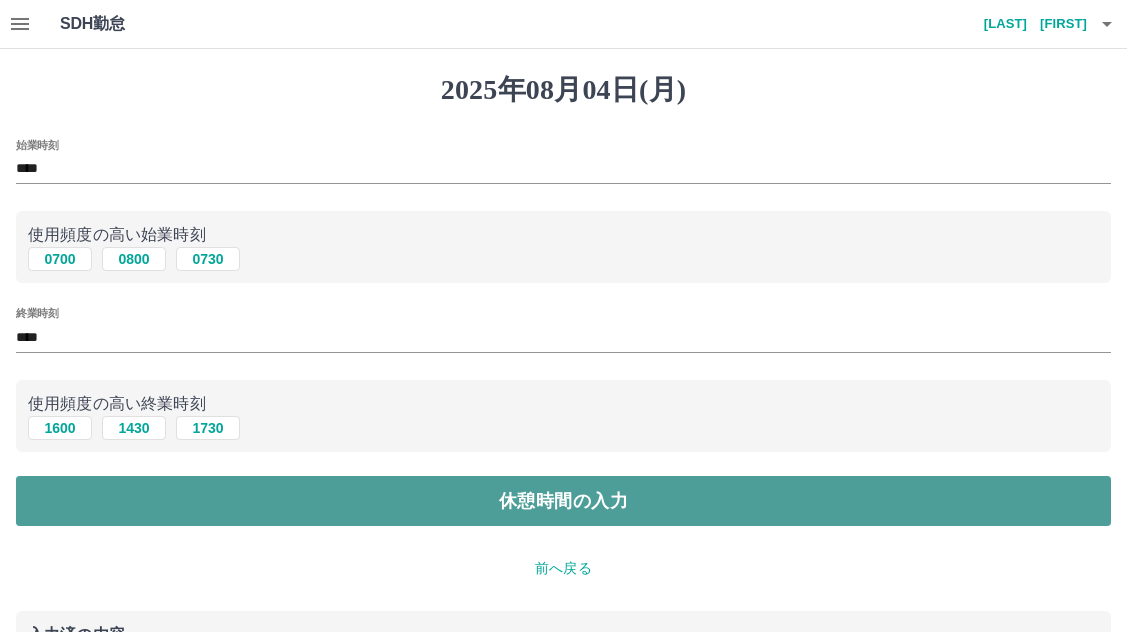 click on "休憩時間の入力" at bounding box center [563, 501] 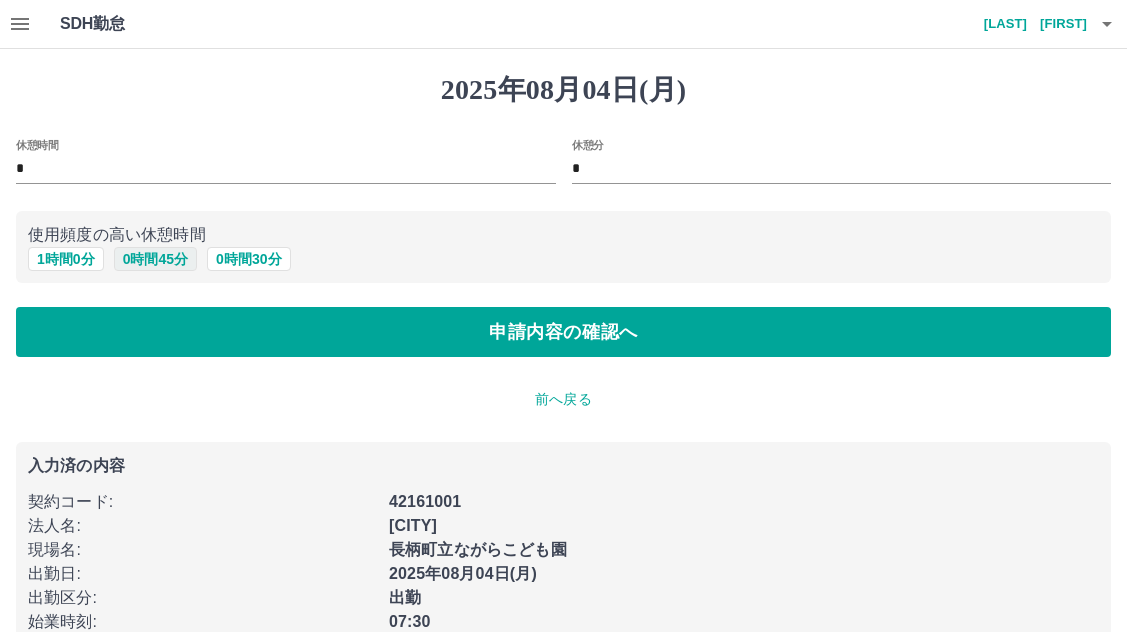 click on "0 時間 45 分" at bounding box center (155, 259) 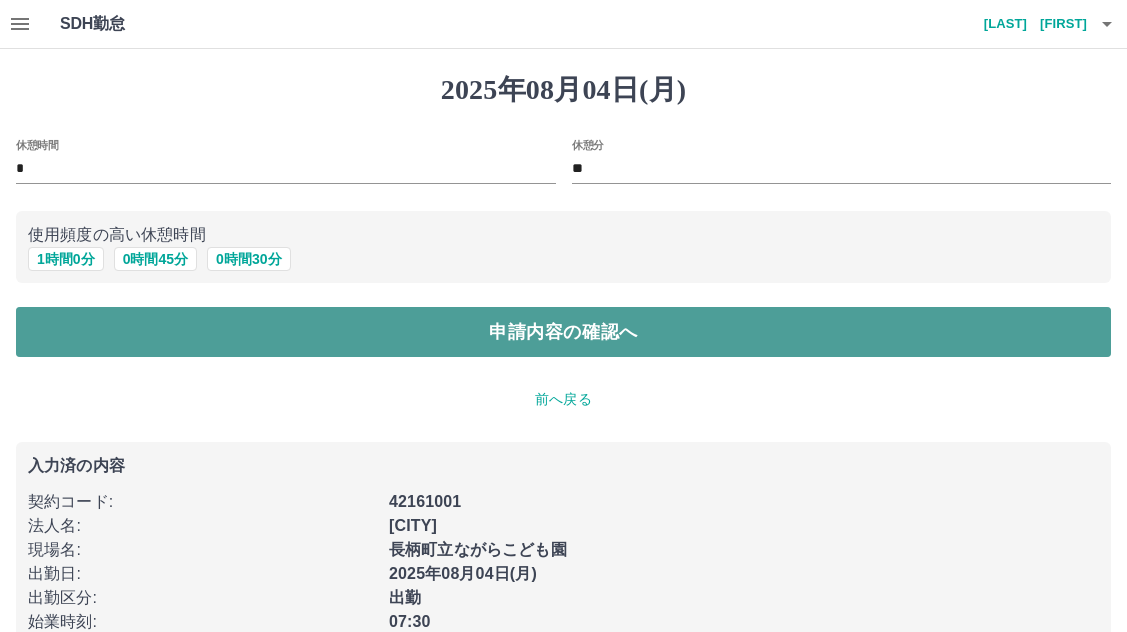 click on "申請内容の確認へ" at bounding box center (563, 332) 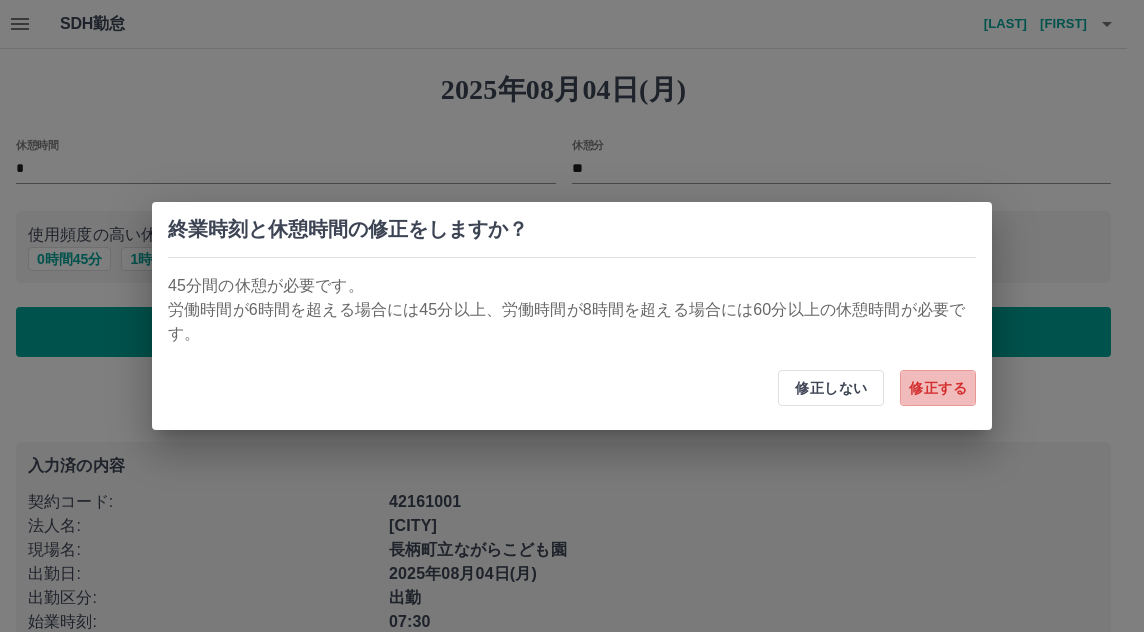 click on "修正する" at bounding box center (938, 388) 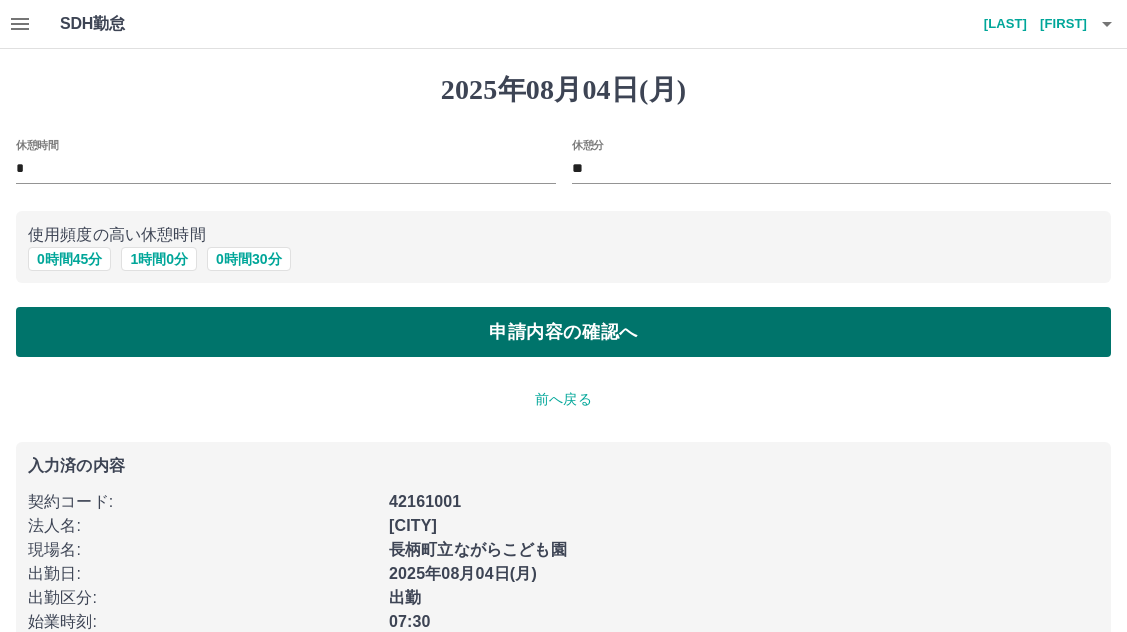 click on "申請内容の確認へ" at bounding box center [563, 332] 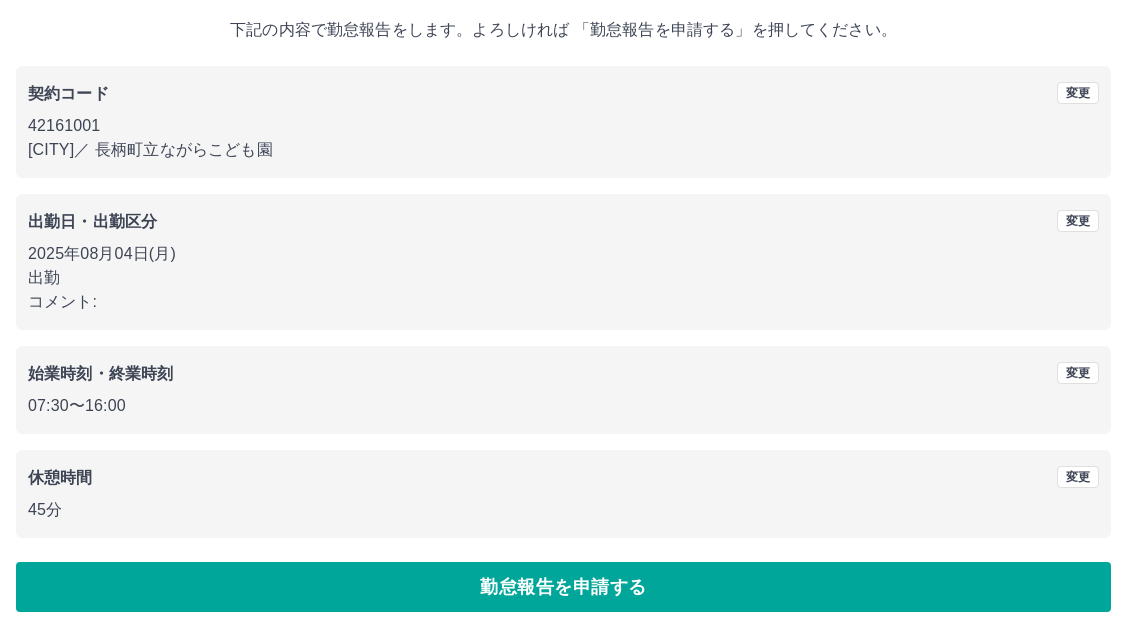 scroll, scrollTop: 117, scrollLeft: 0, axis: vertical 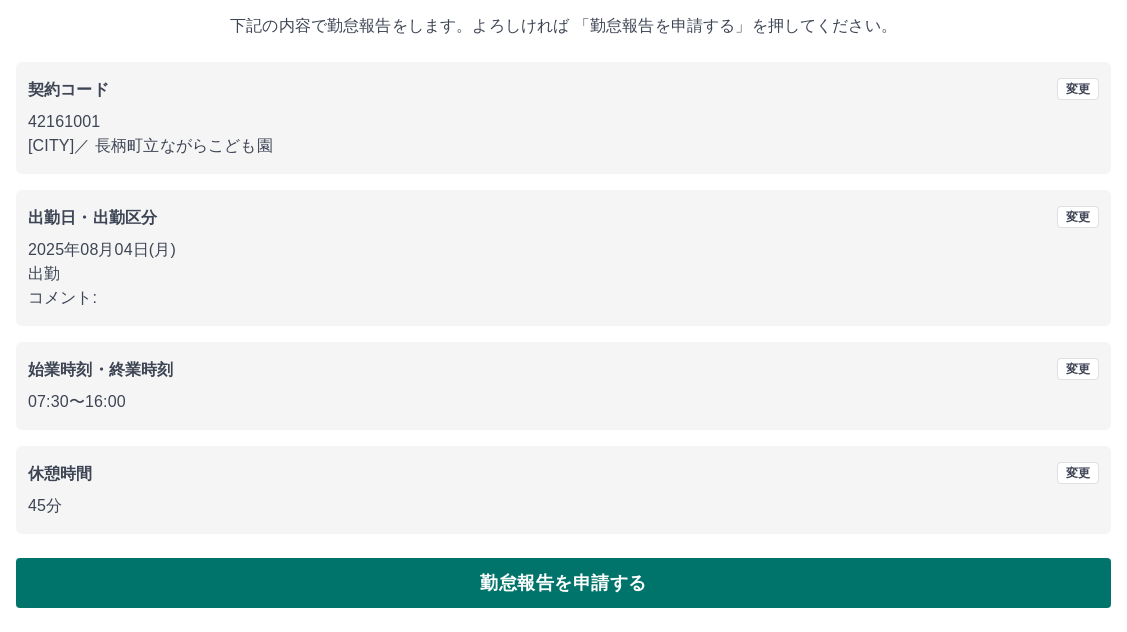 click on "勤怠報告を申請する" at bounding box center (563, 583) 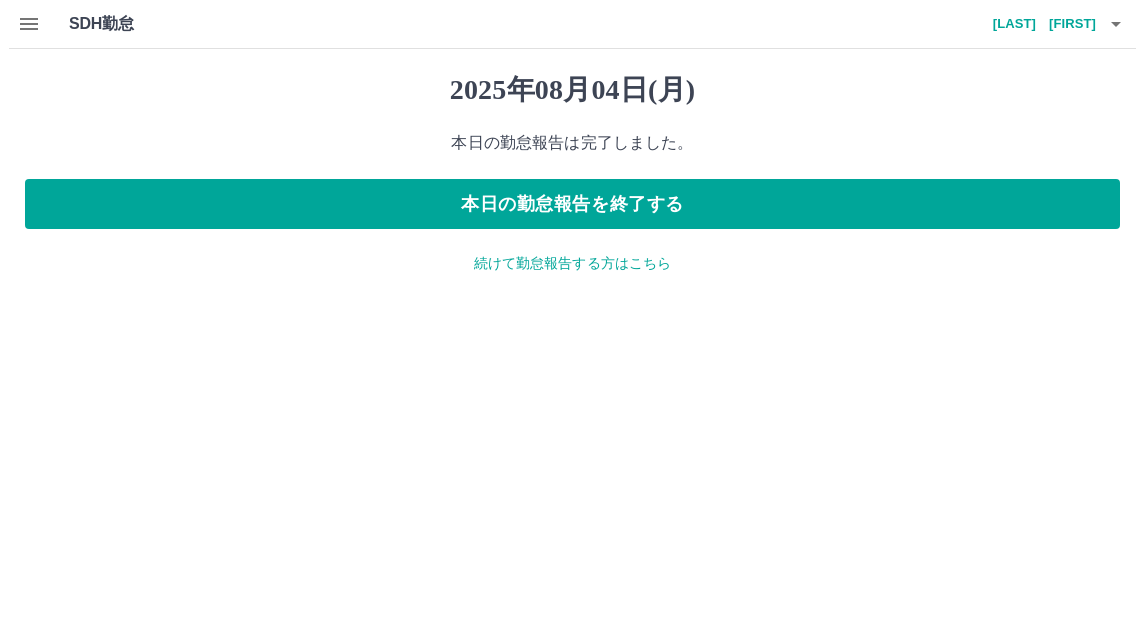 scroll, scrollTop: 0, scrollLeft: 0, axis: both 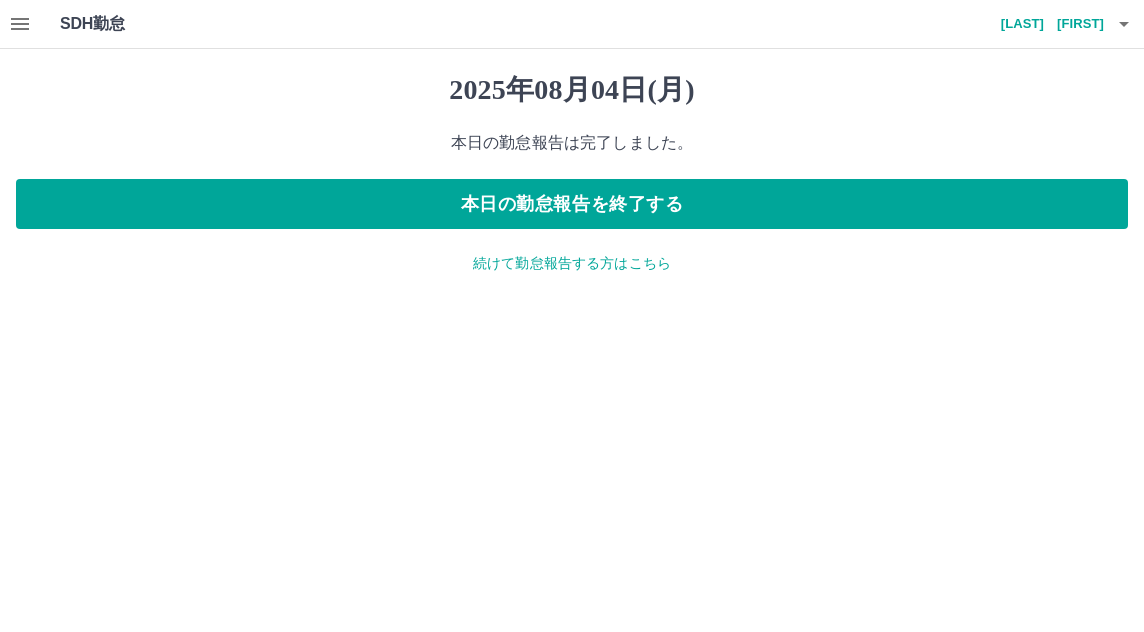 click on "続けて勤怠報告する方はこちら" at bounding box center [572, 263] 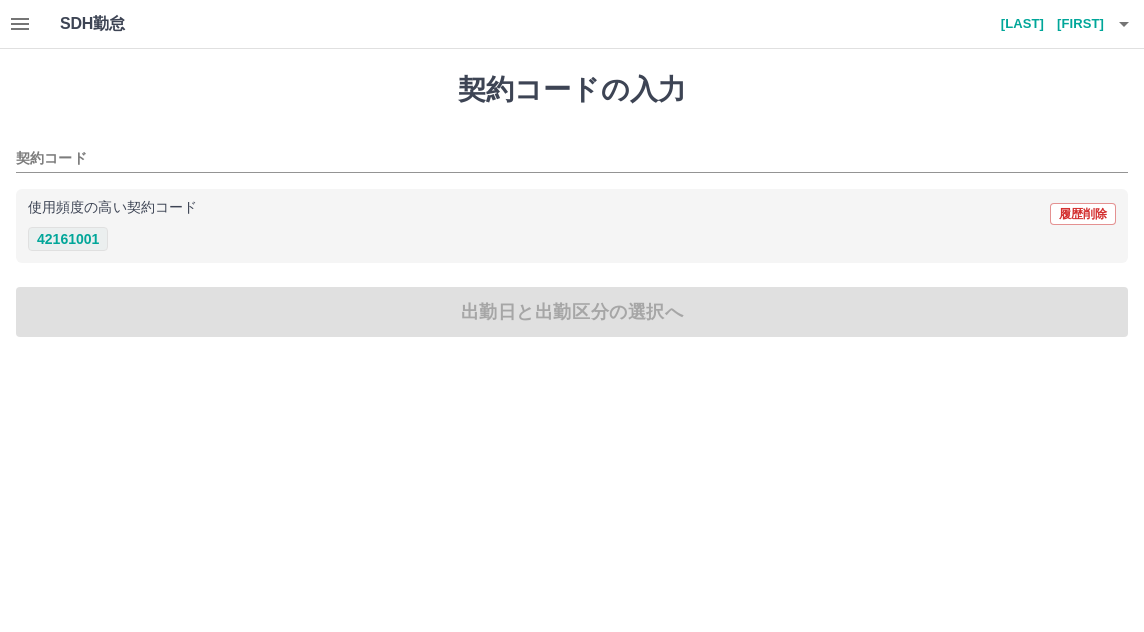 click on "42161001" at bounding box center (68, 239) 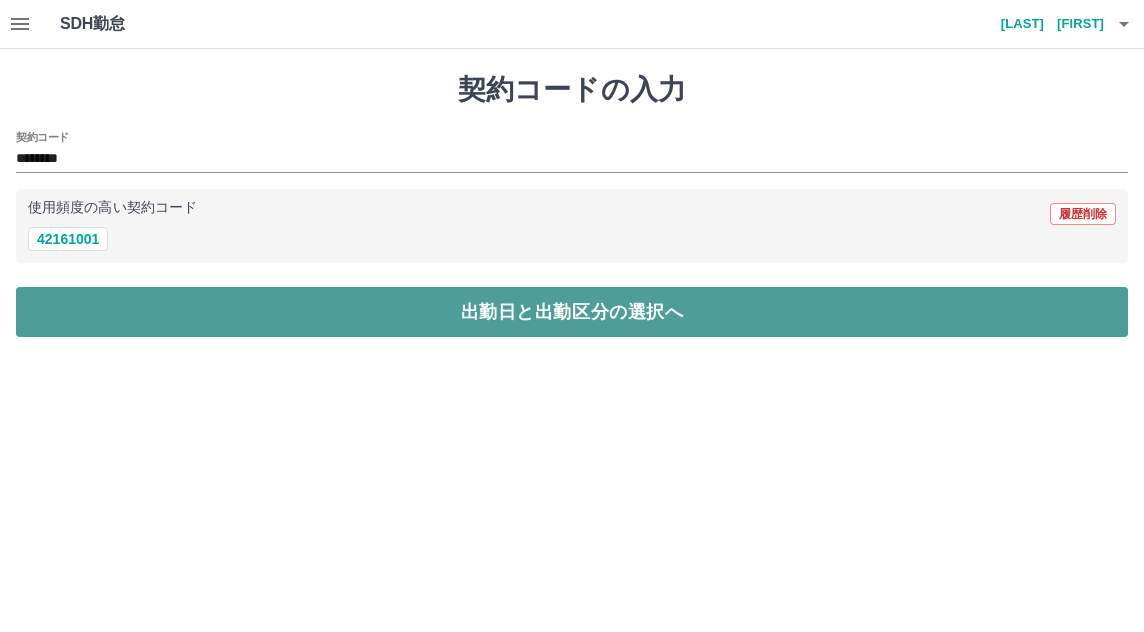 click on "出勤日と出勤区分の選択へ" at bounding box center (572, 312) 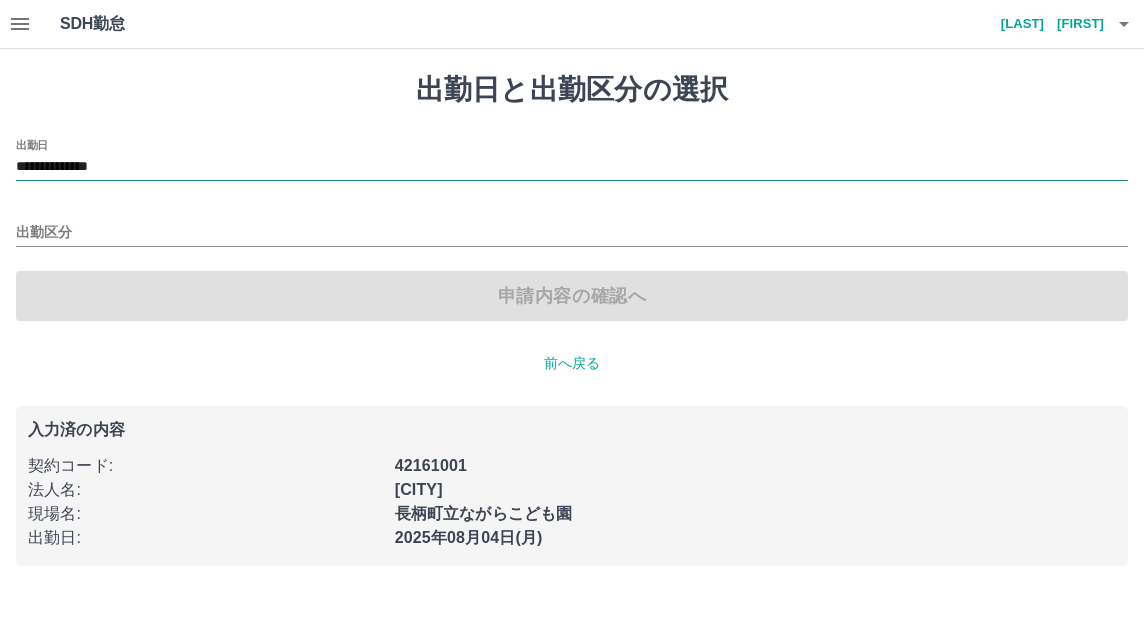 click on "**********" at bounding box center (572, 167) 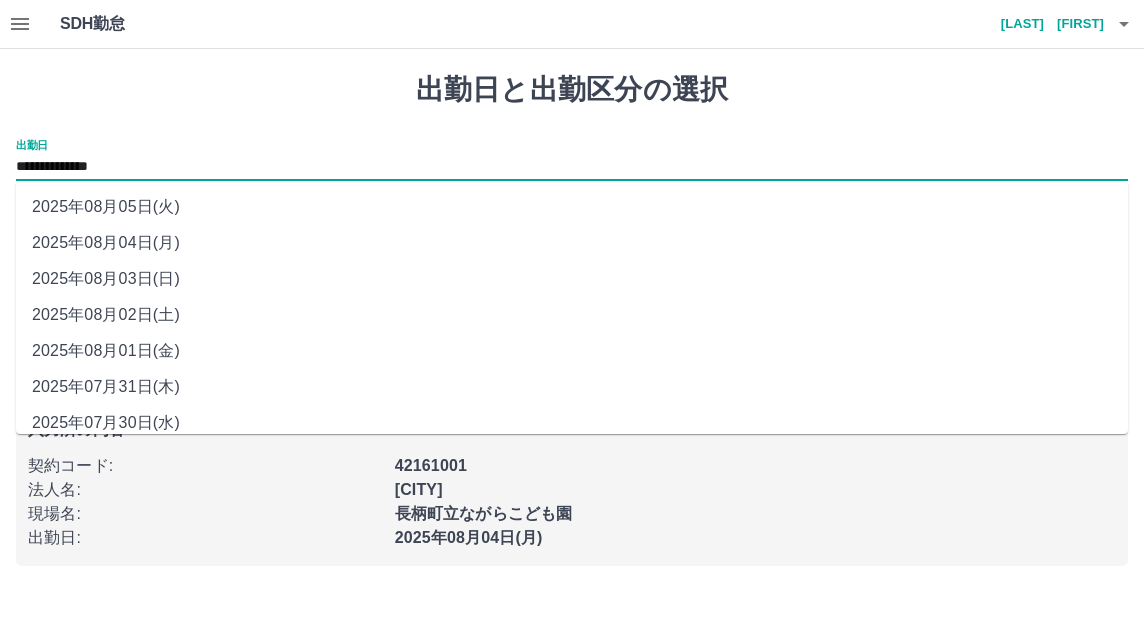 click on "2025年08月03日(日)" at bounding box center (572, 279) 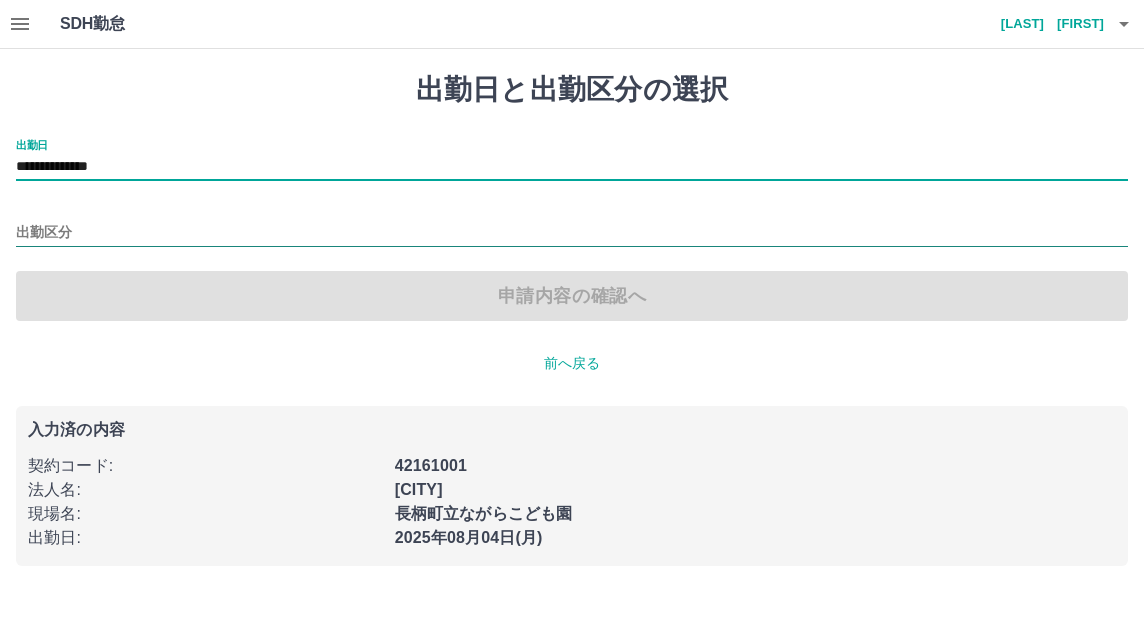click on "出勤区分" at bounding box center [572, 233] 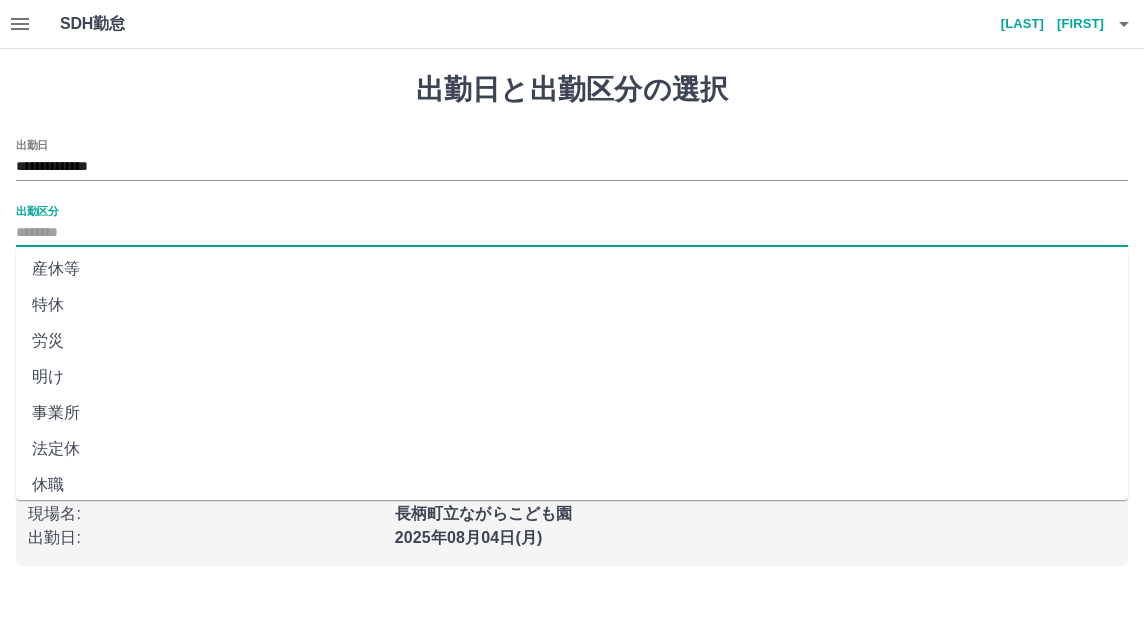 scroll, scrollTop: 411, scrollLeft: 0, axis: vertical 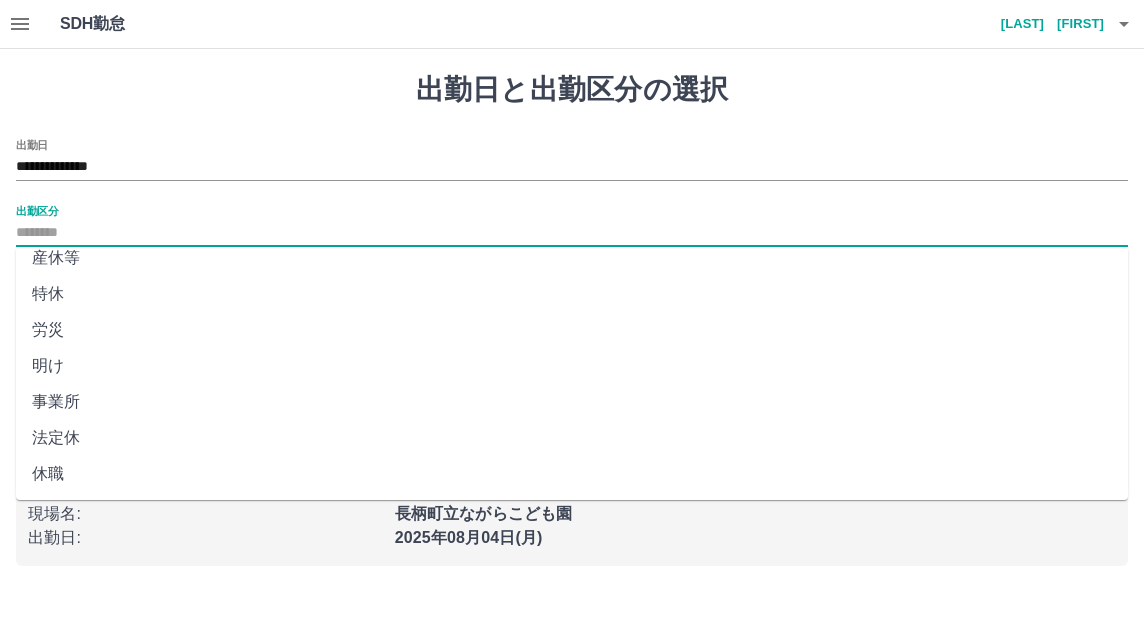 click on "法定休" at bounding box center (572, 438) 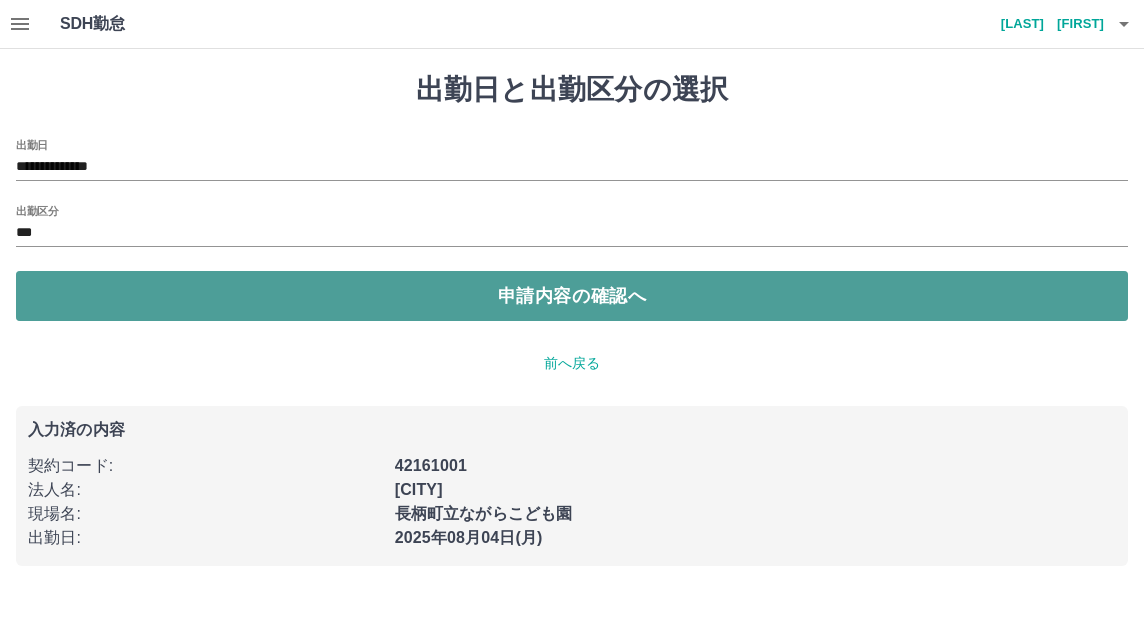 click on "申請内容の確認へ" at bounding box center [572, 296] 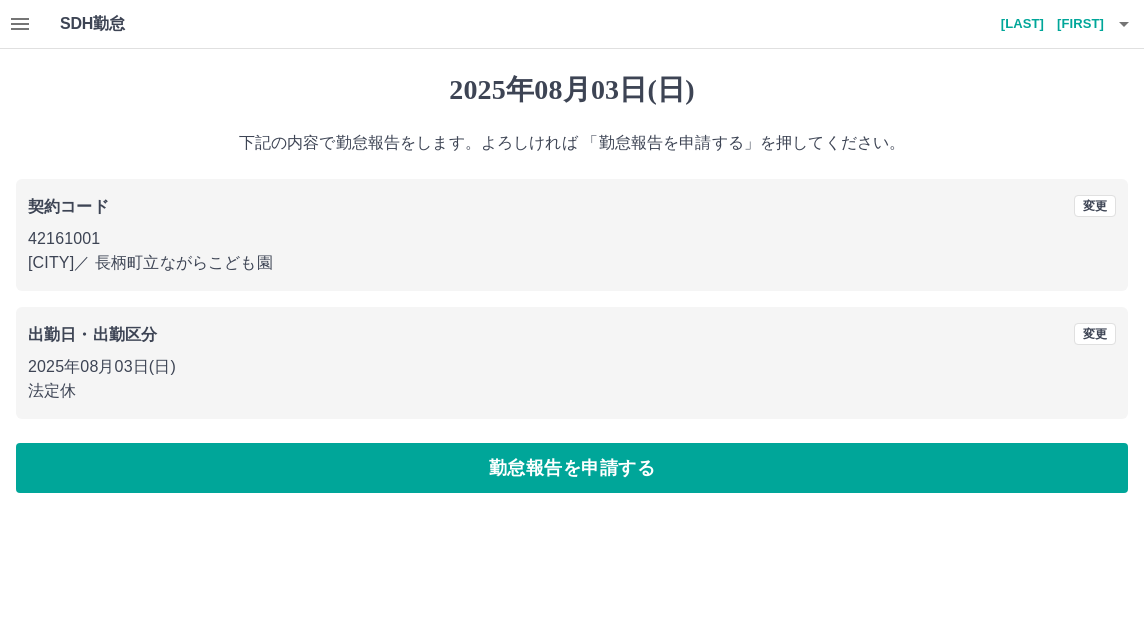 click on "契約コード 変更 42161001 [POSTAL_CODE]  ／   [CITY]立ながらこども園 出勤日・出勤区分 変更 [DATE](日) 法定休" at bounding box center [572, 299] 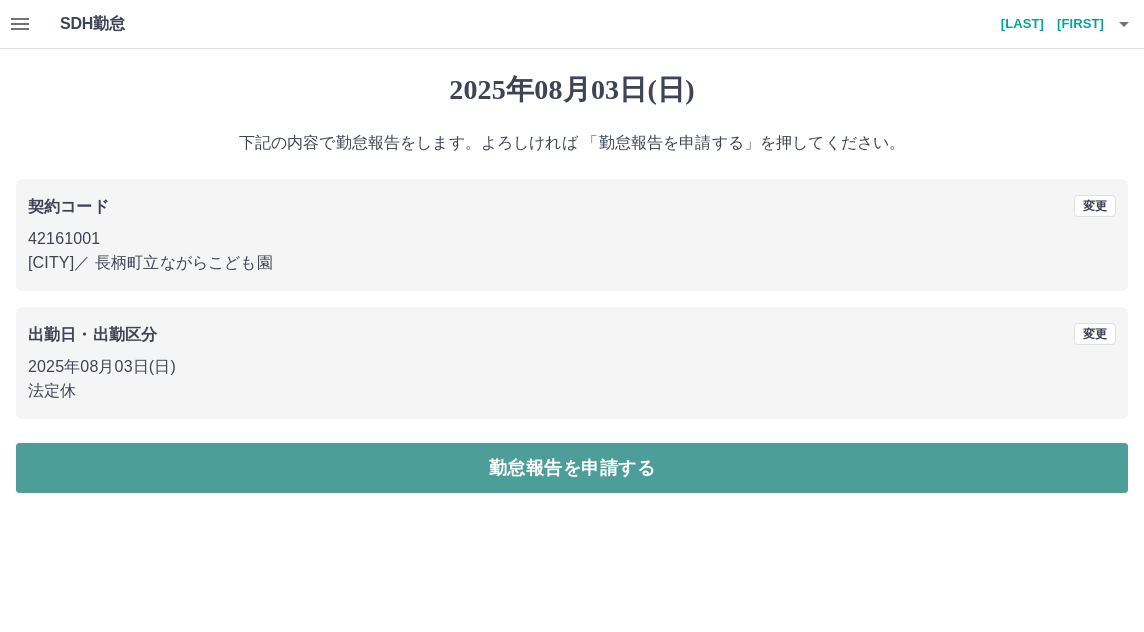 click on "勤怠報告を申請する" at bounding box center (572, 468) 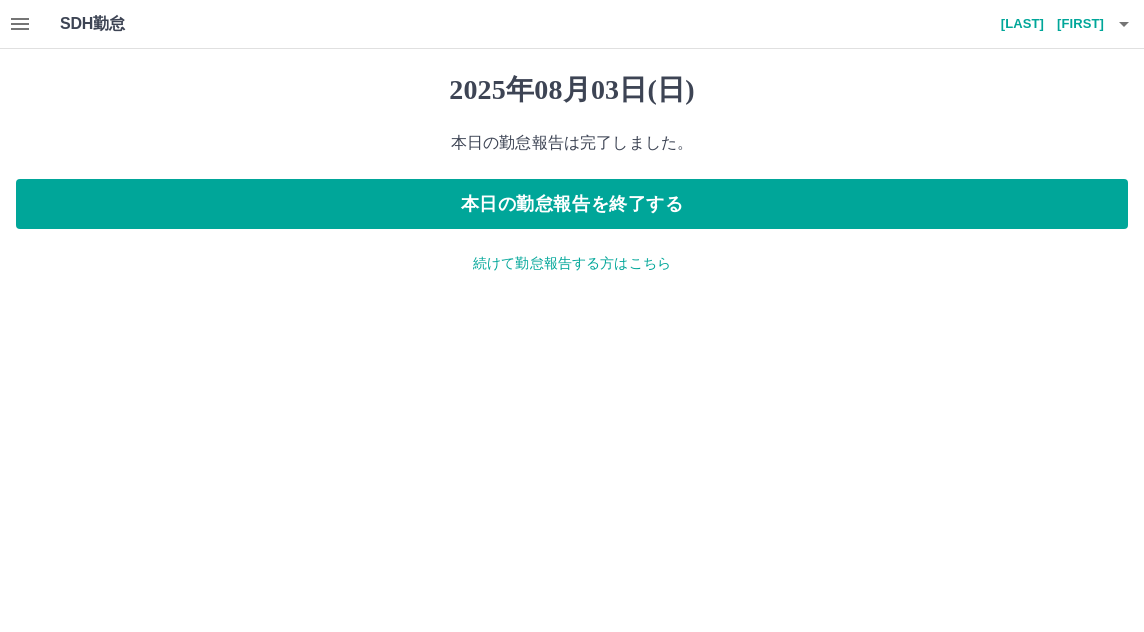 click on "続けて勤怠報告する方はこちら" at bounding box center (572, 263) 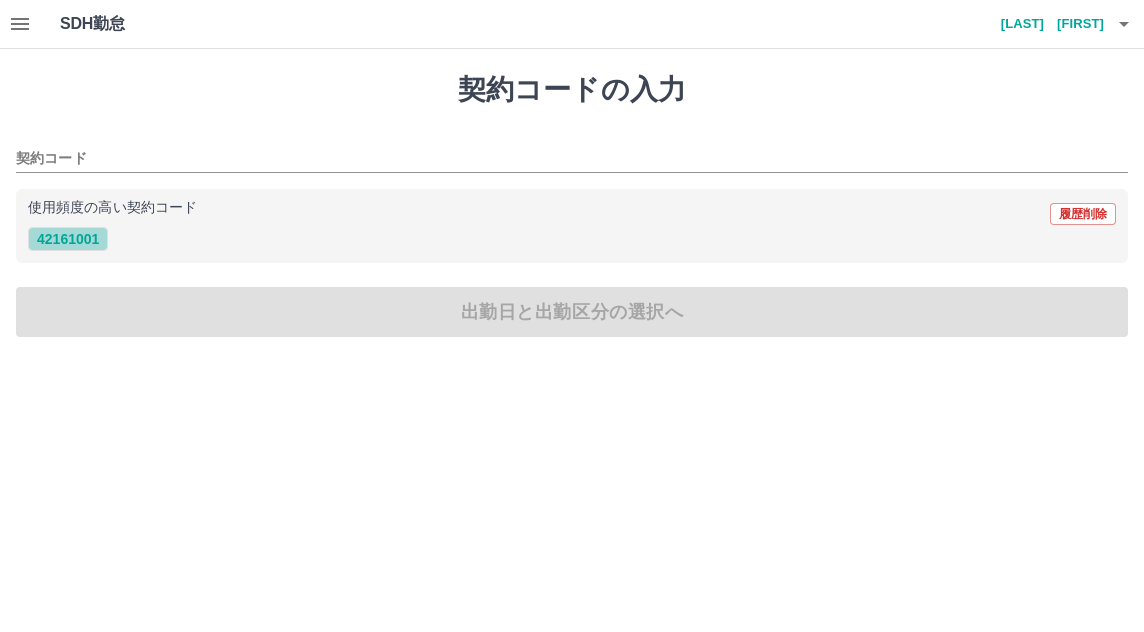 click on "42161001" at bounding box center [68, 239] 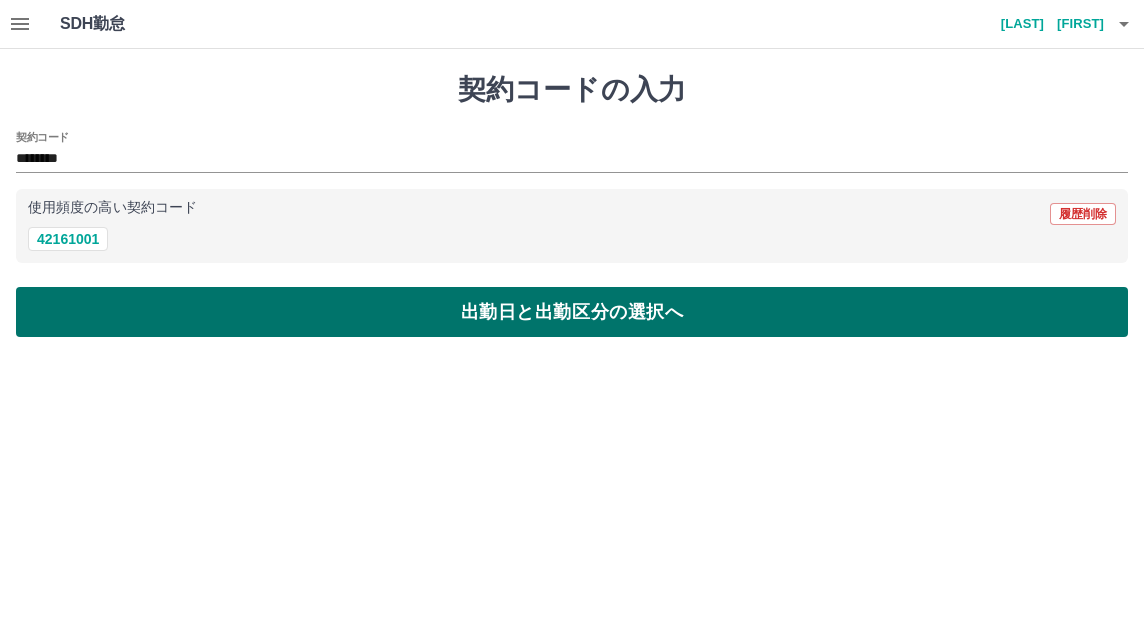 click on "出勤日と出勤区分の選択へ" at bounding box center (572, 312) 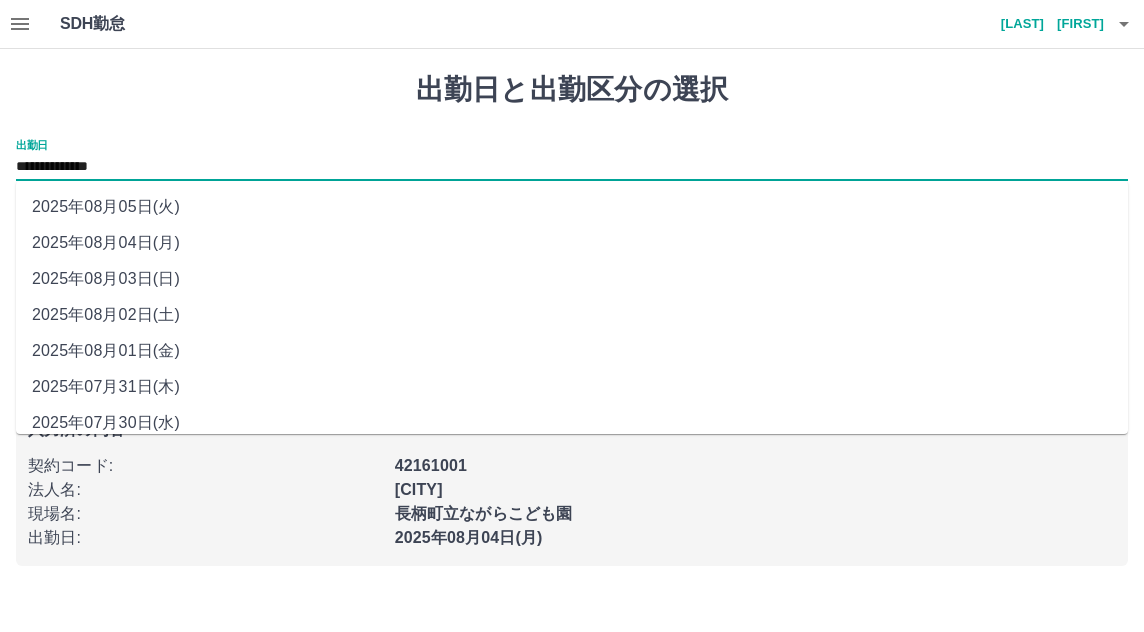 click on "**********" at bounding box center [572, 167] 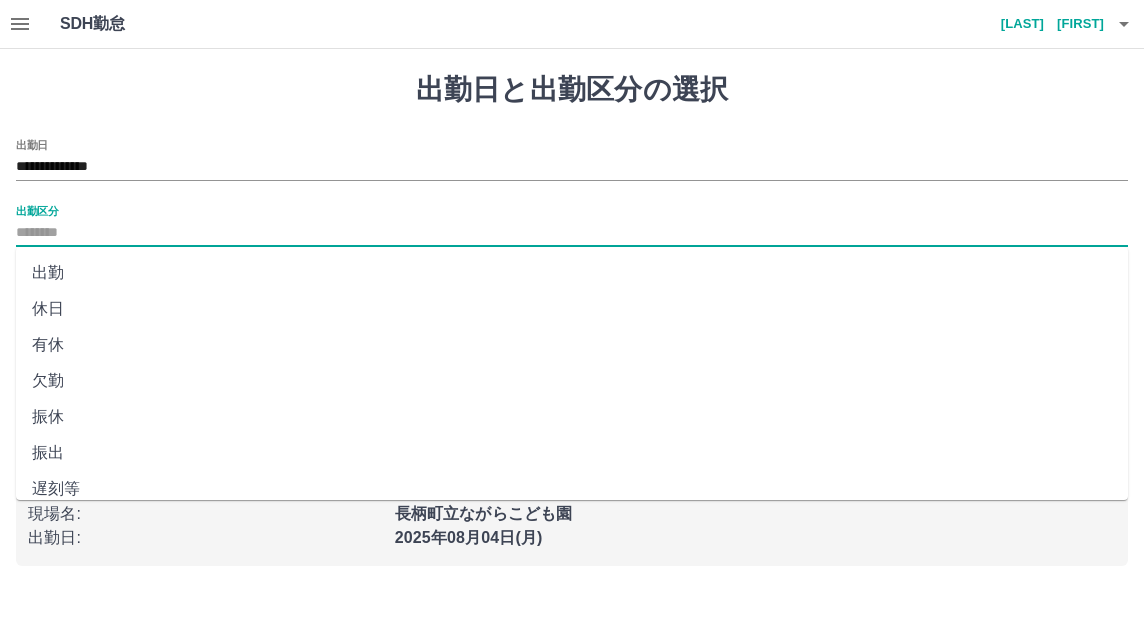click on "出勤区分" at bounding box center (572, 233) 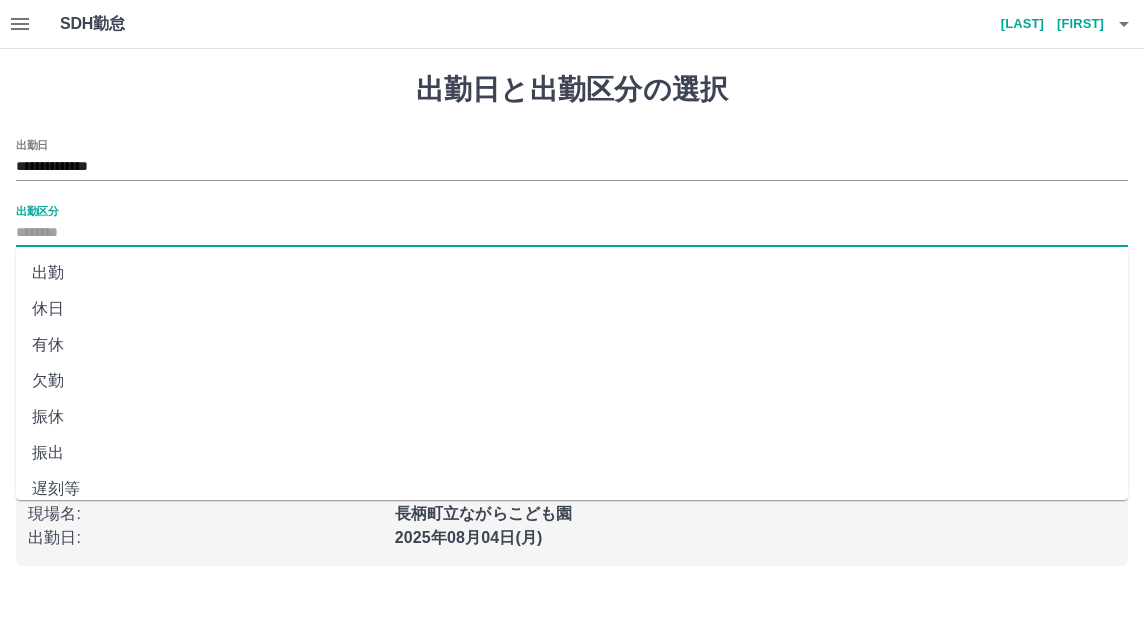click on "出勤" at bounding box center (572, 273) 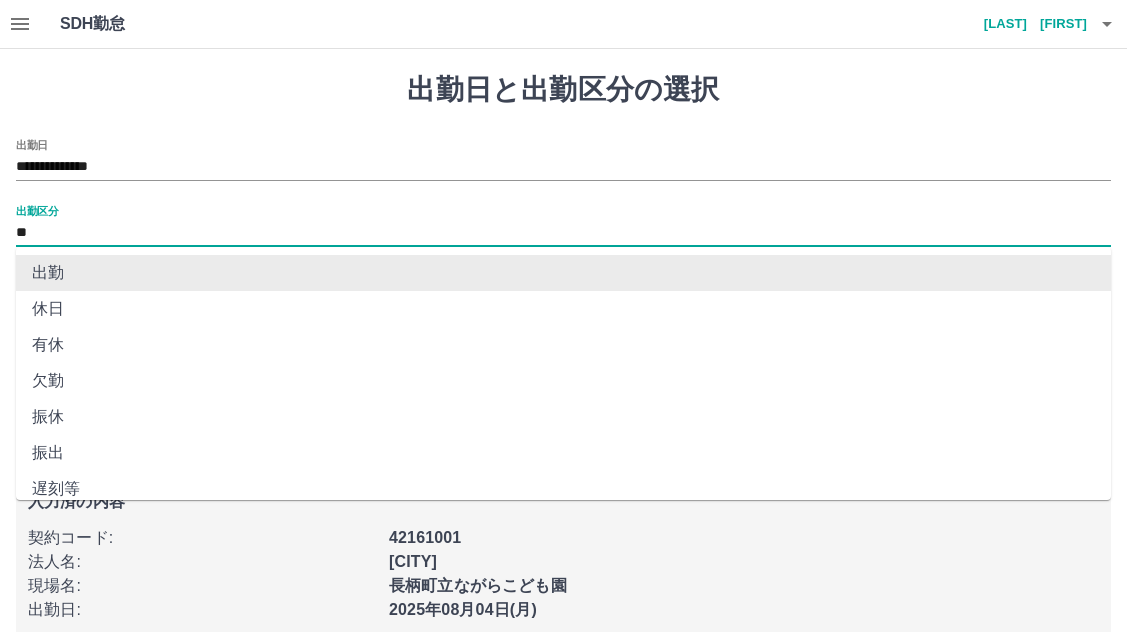 click on "**" at bounding box center (563, 233) 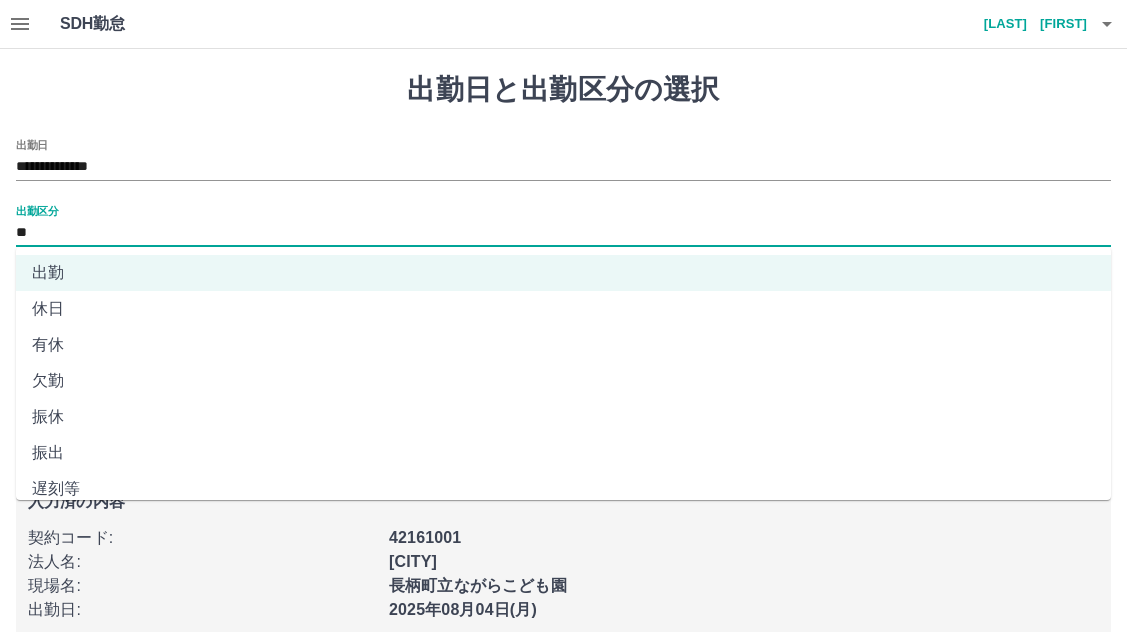 click on "休日" at bounding box center (563, 309) 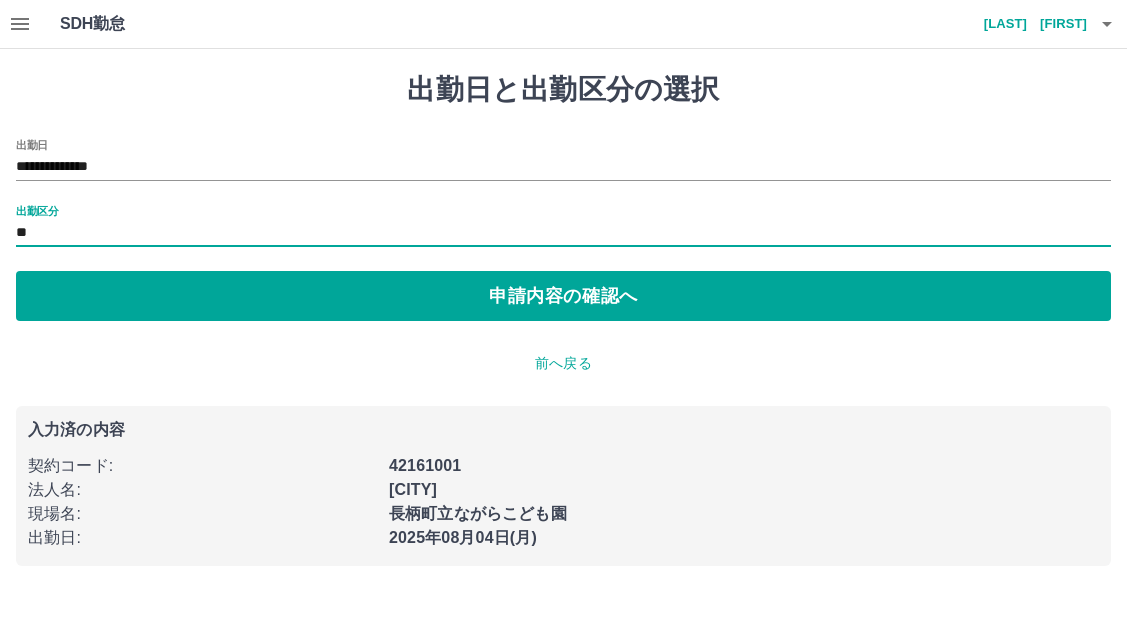 type on "**" 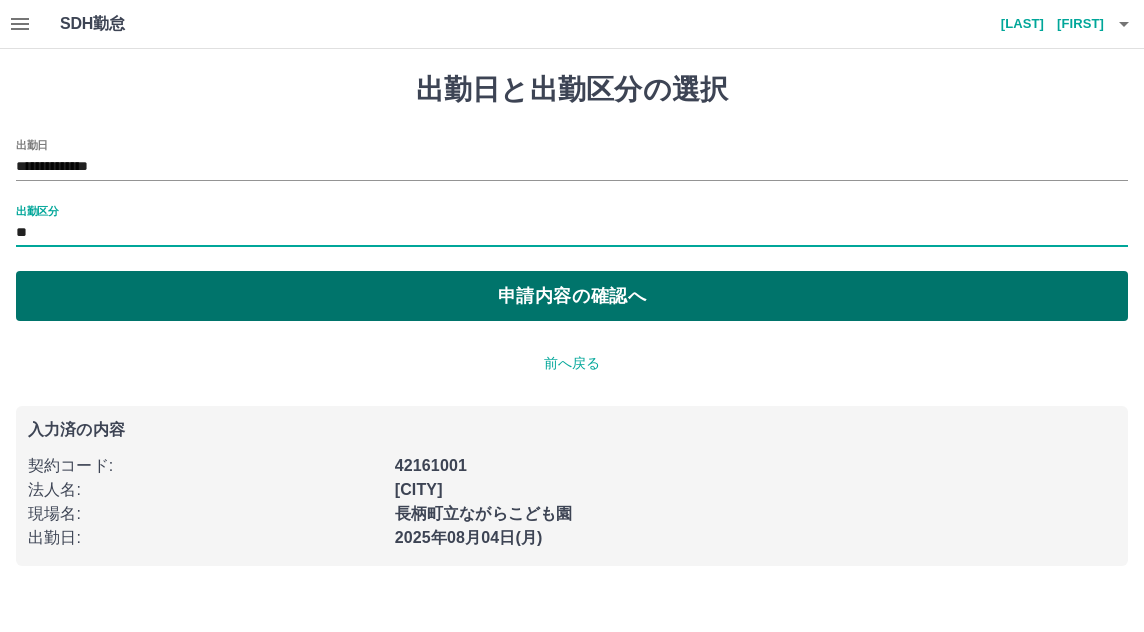 click on "申請内容の確認へ" at bounding box center (572, 296) 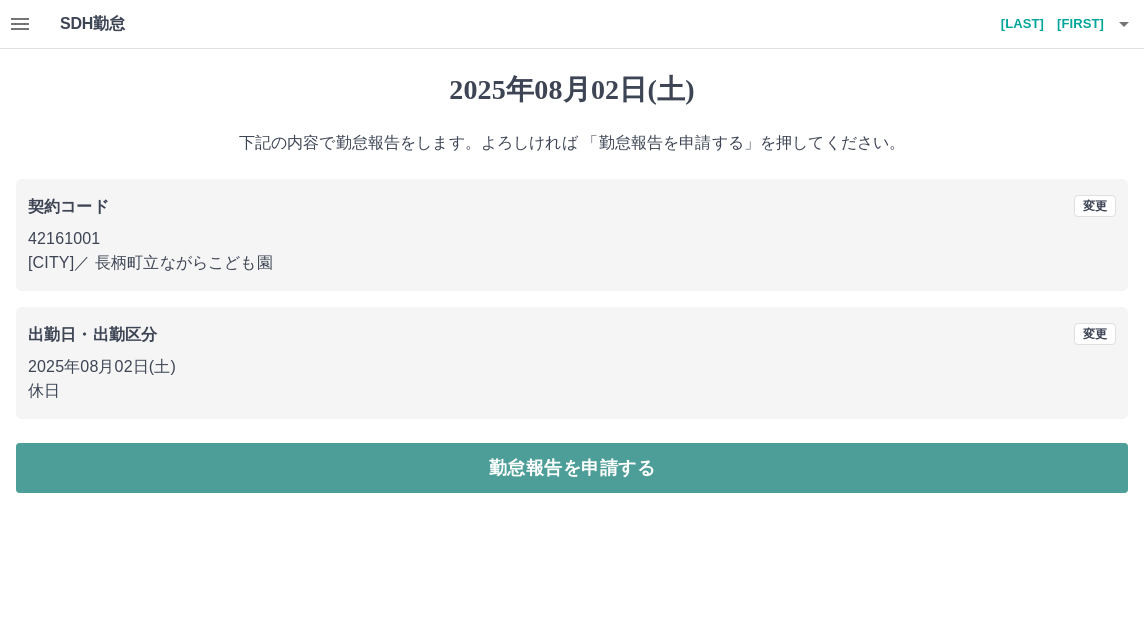 click on "勤怠報告を申請する" at bounding box center [572, 468] 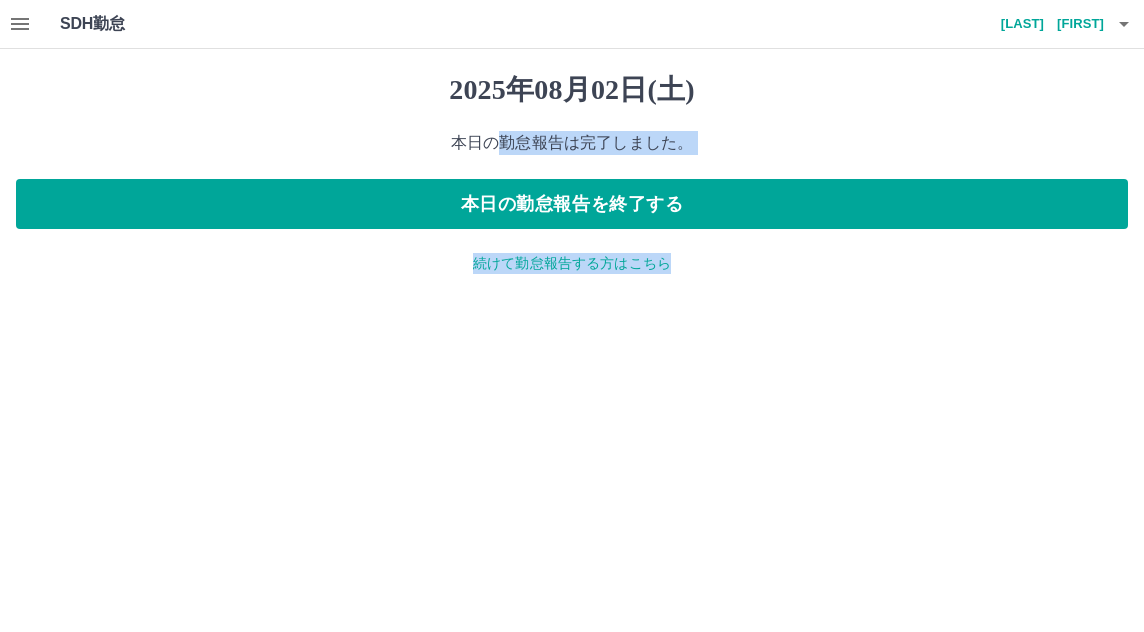 drag, startPoint x: 514, startPoint y: 149, endPoint x: 1102, endPoint y: 394, distance: 637 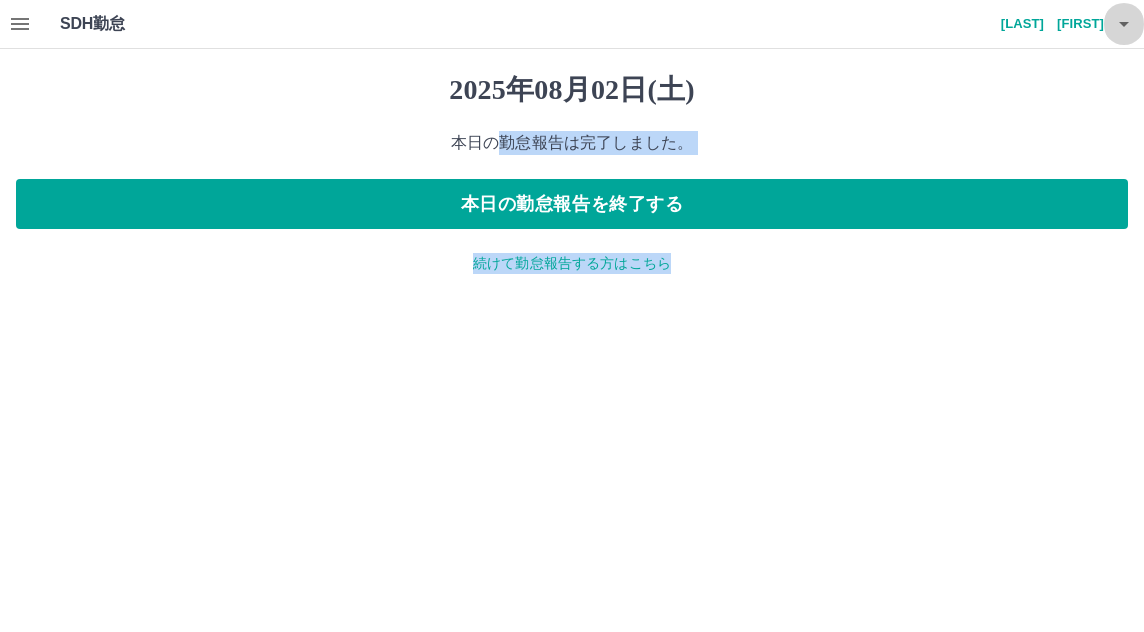 click 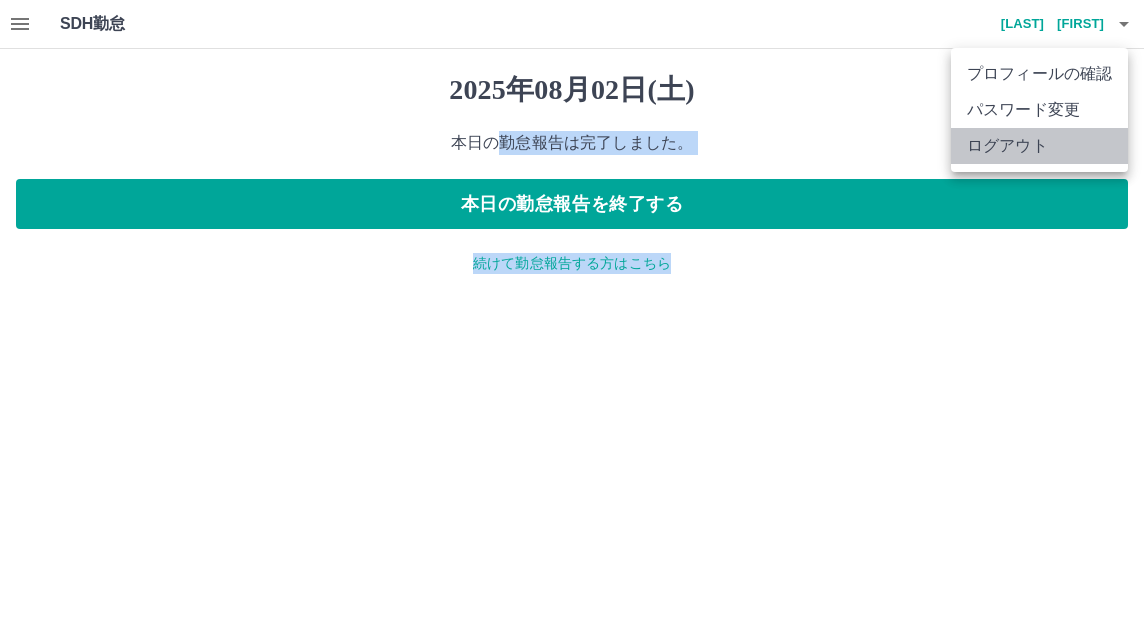 click on "ログアウト" at bounding box center [1039, 146] 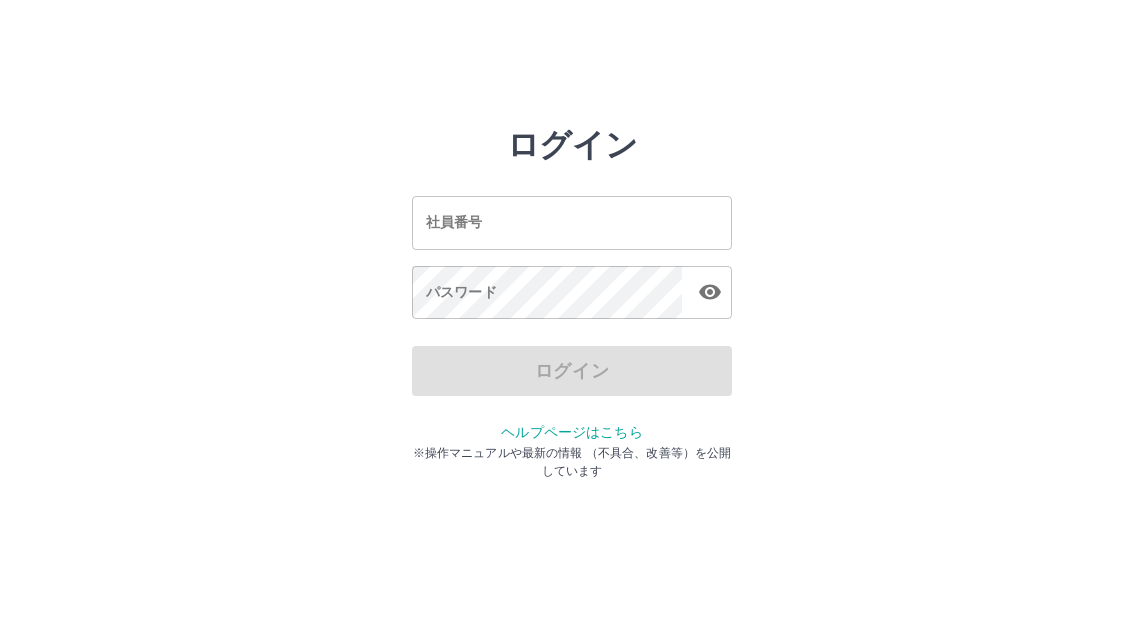 scroll, scrollTop: 0, scrollLeft: 0, axis: both 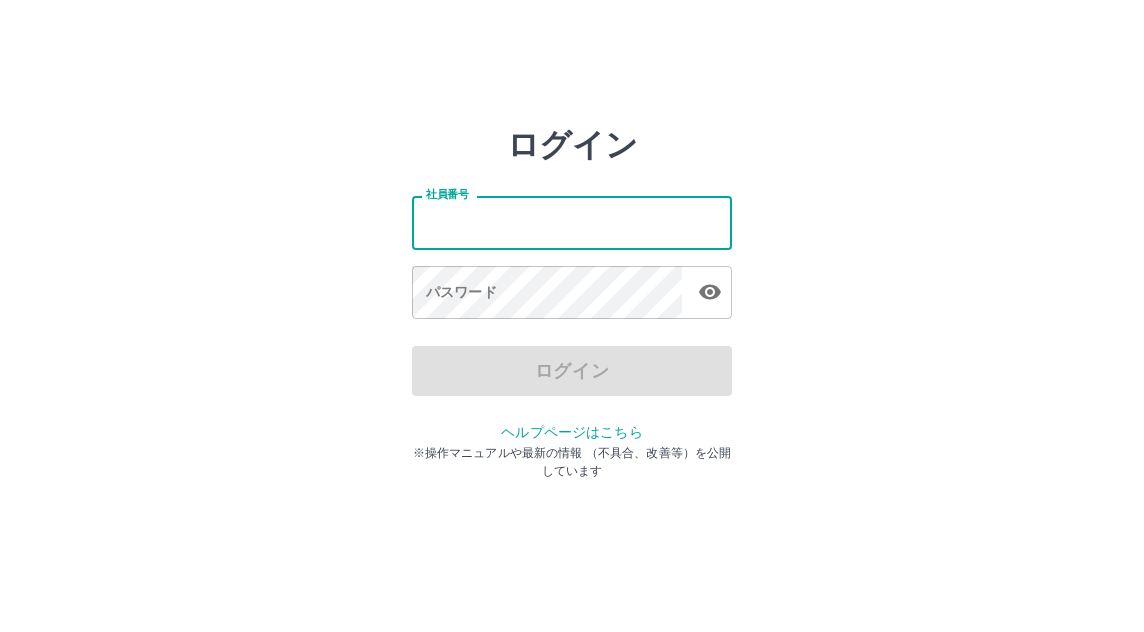 click on "社員番号" at bounding box center [572, 222] 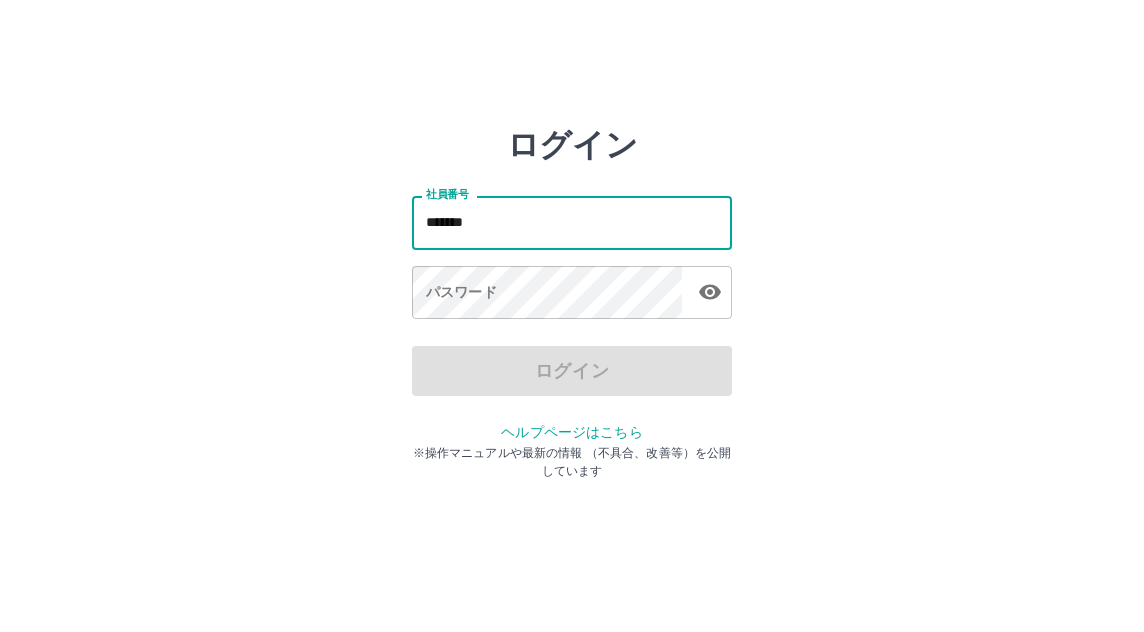 type on "*******" 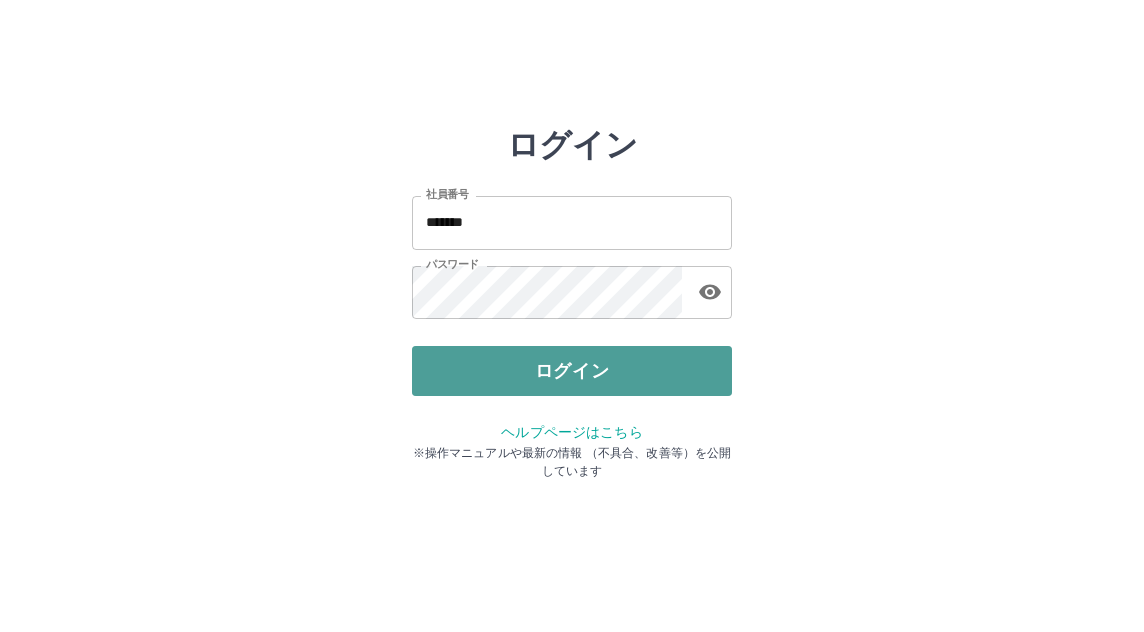 click on "ログイン" at bounding box center (572, 371) 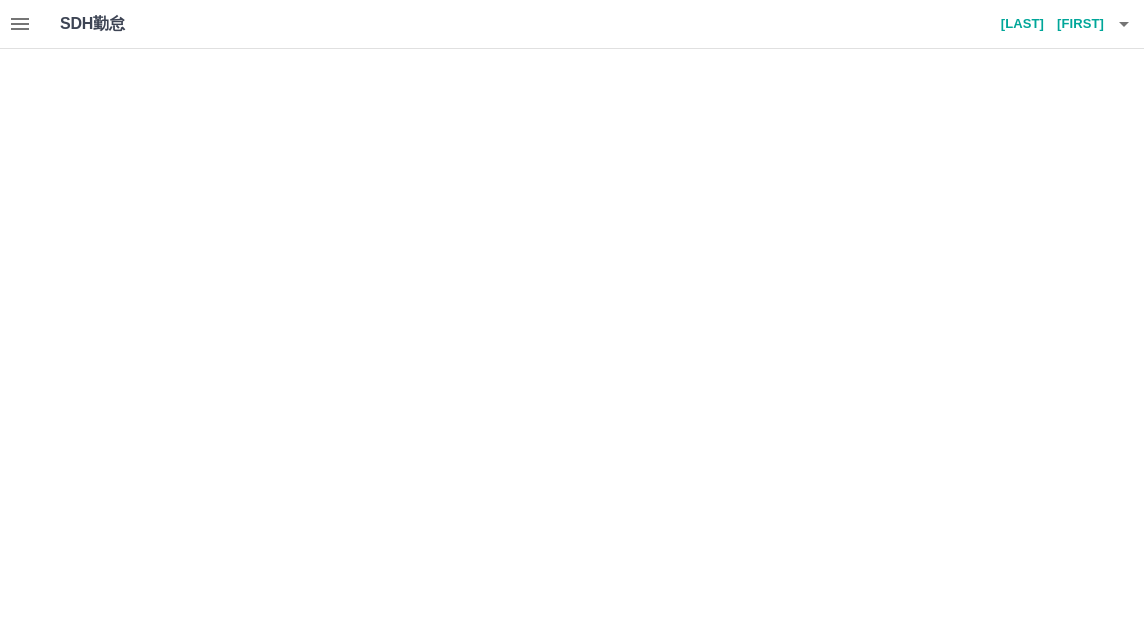 scroll, scrollTop: 0, scrollLeft: 0, axis: both 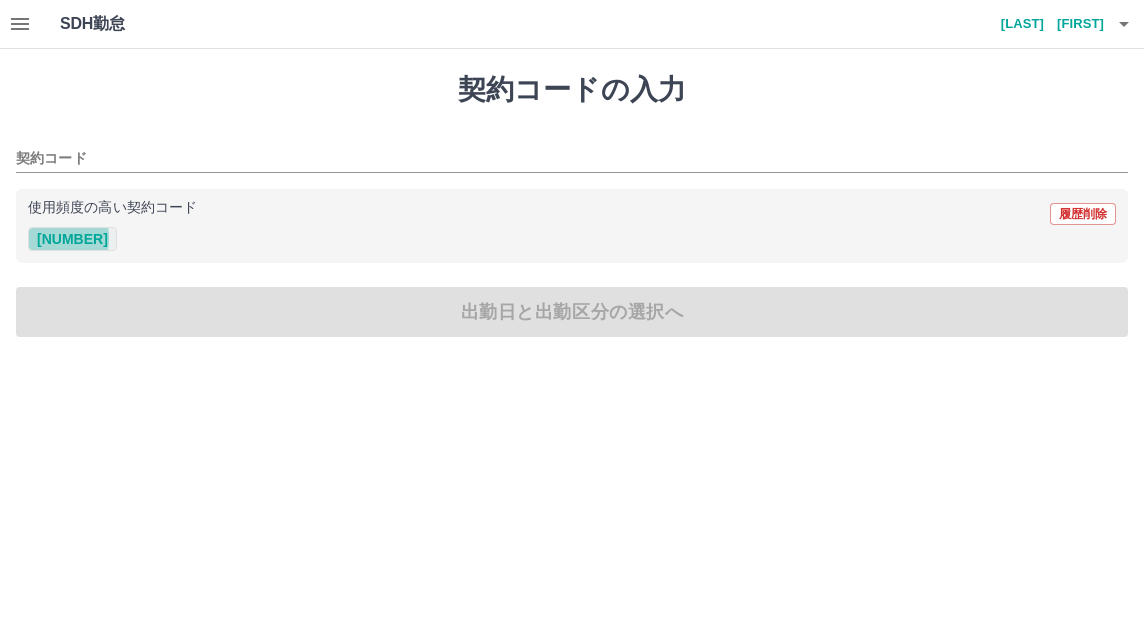 click on "[NUMBER]" at bounding box center [72, 239] 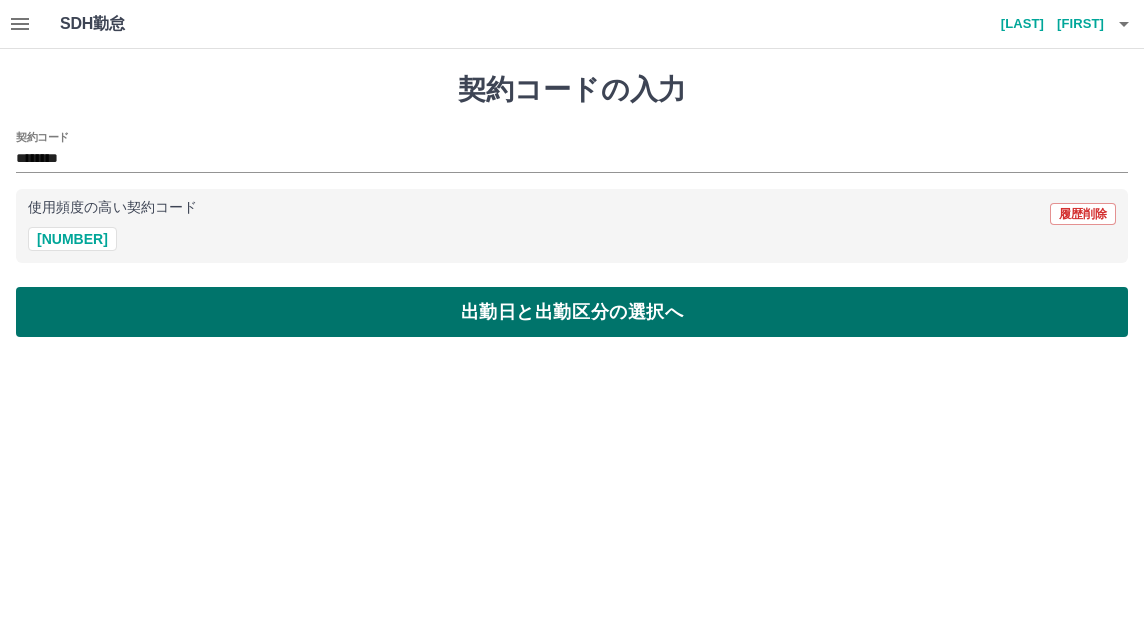 click on "出勤日と出勤区分の選択へ" at bounding box center [572, 312] 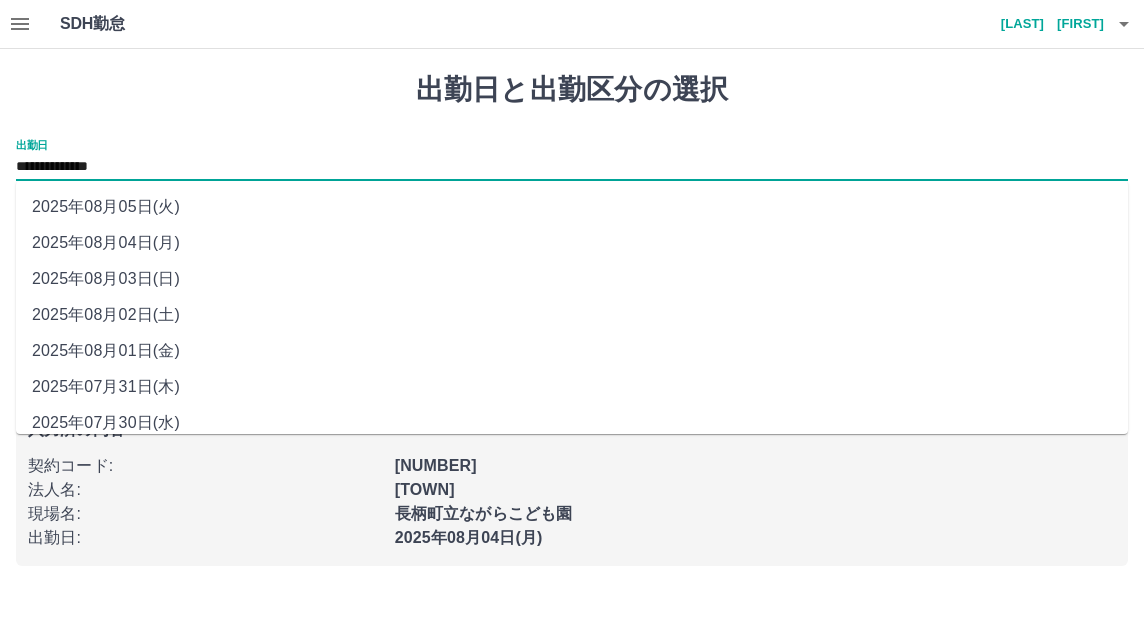 click on "**********" at bounding box center [572, 167] 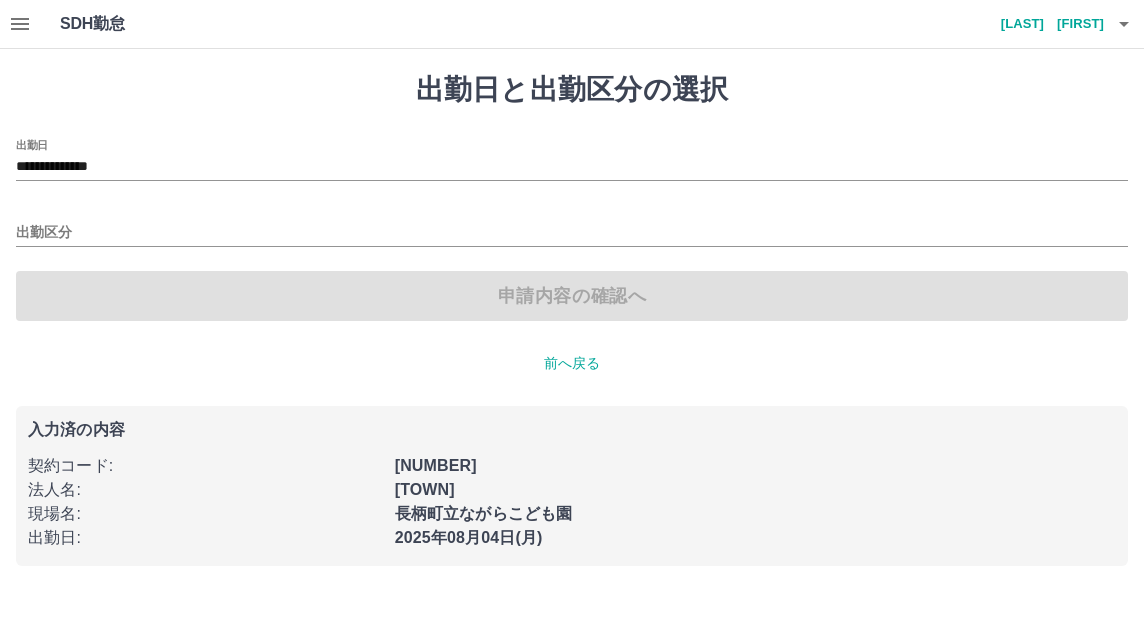 click on "申請内容の確認へ" at bounding box center (572, 296) 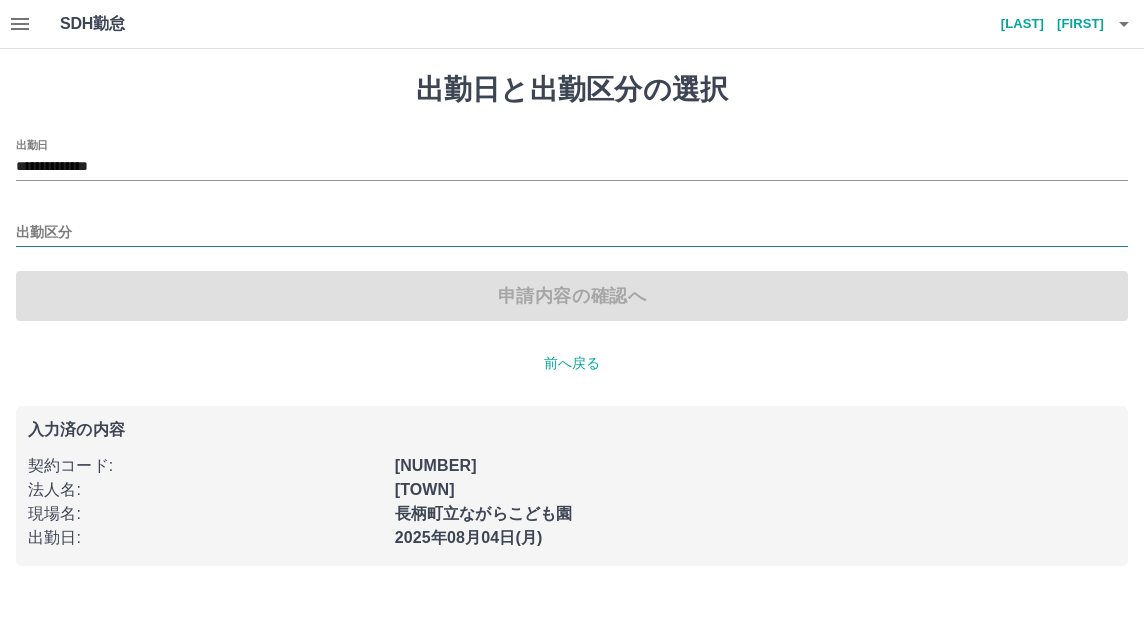 click on "出勤区分" at bounding box center [572, 233] 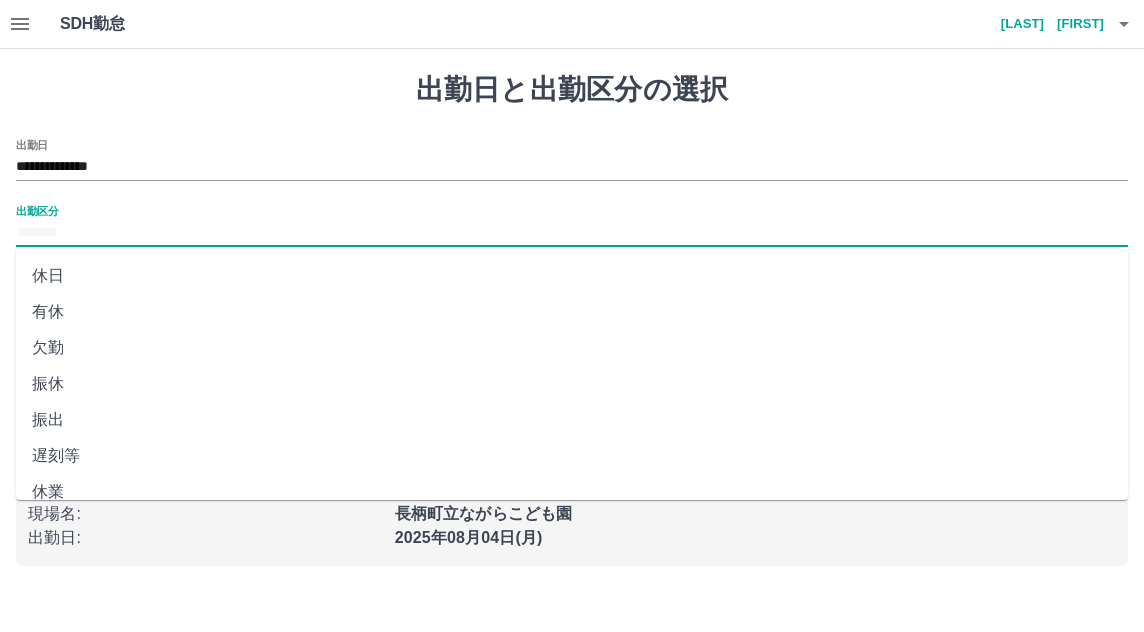 scroll, scrollTop: 0, scrollLeft: 0, axis: both 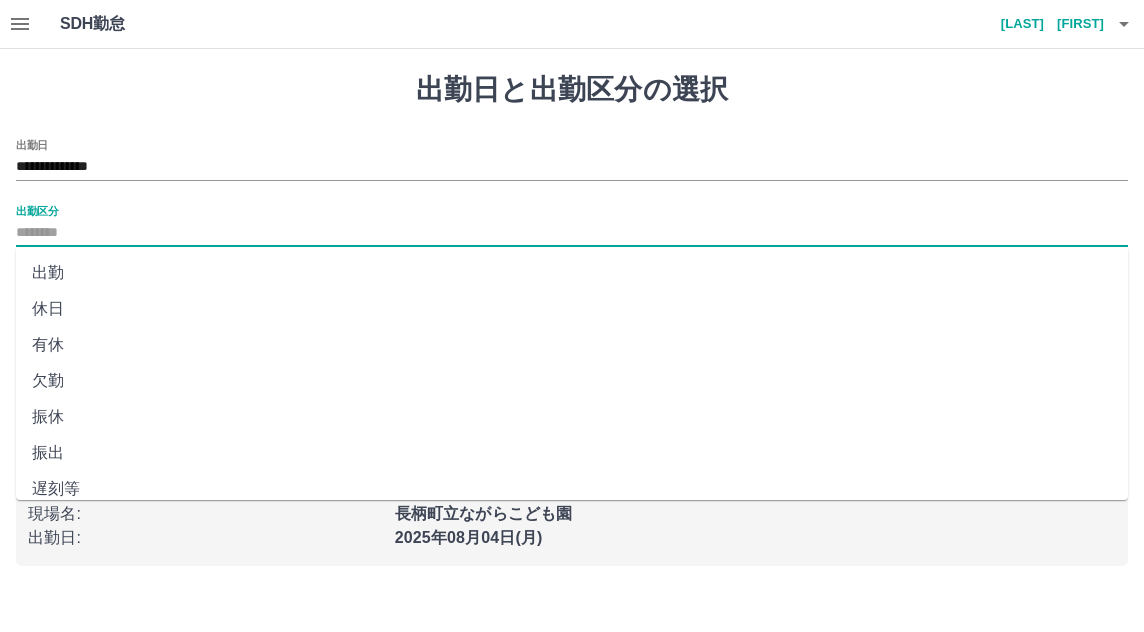 click on "休日" at bounding box center (572, 309) 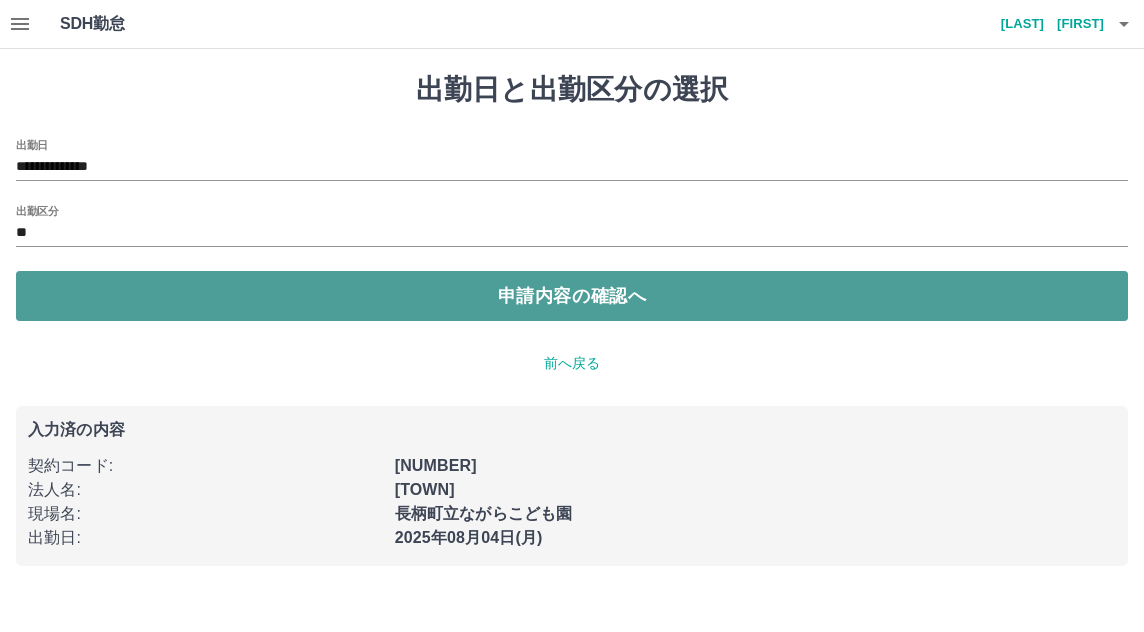 click on "申請内容の確認へ" at bounding box center [572, 296] 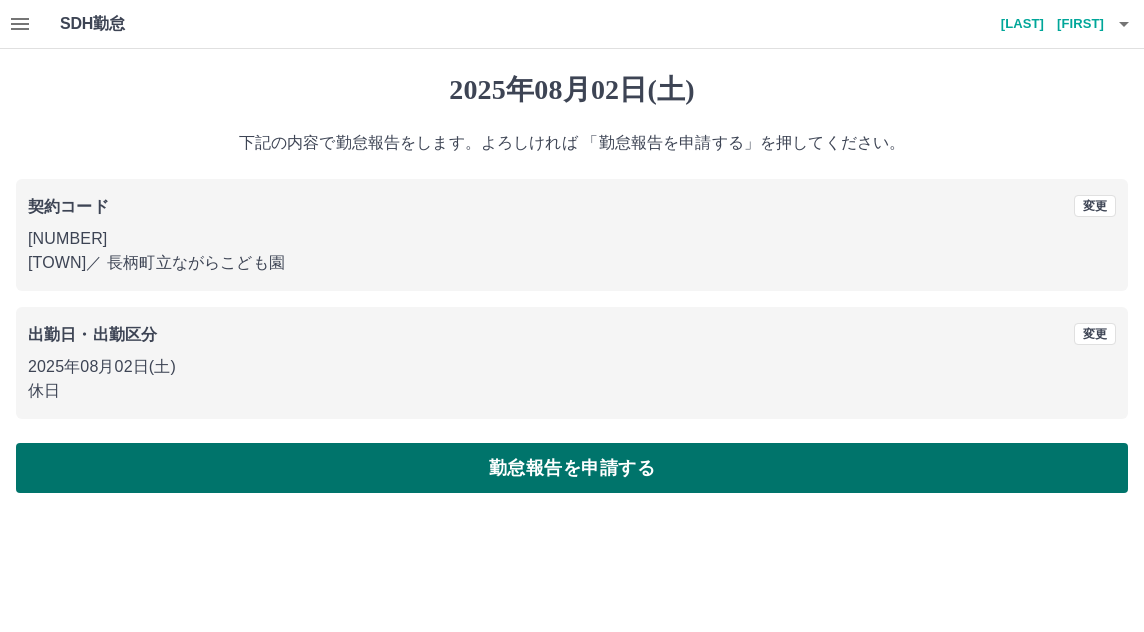 click on "勤怠報告を申請する" at bounding box center [572, 468] 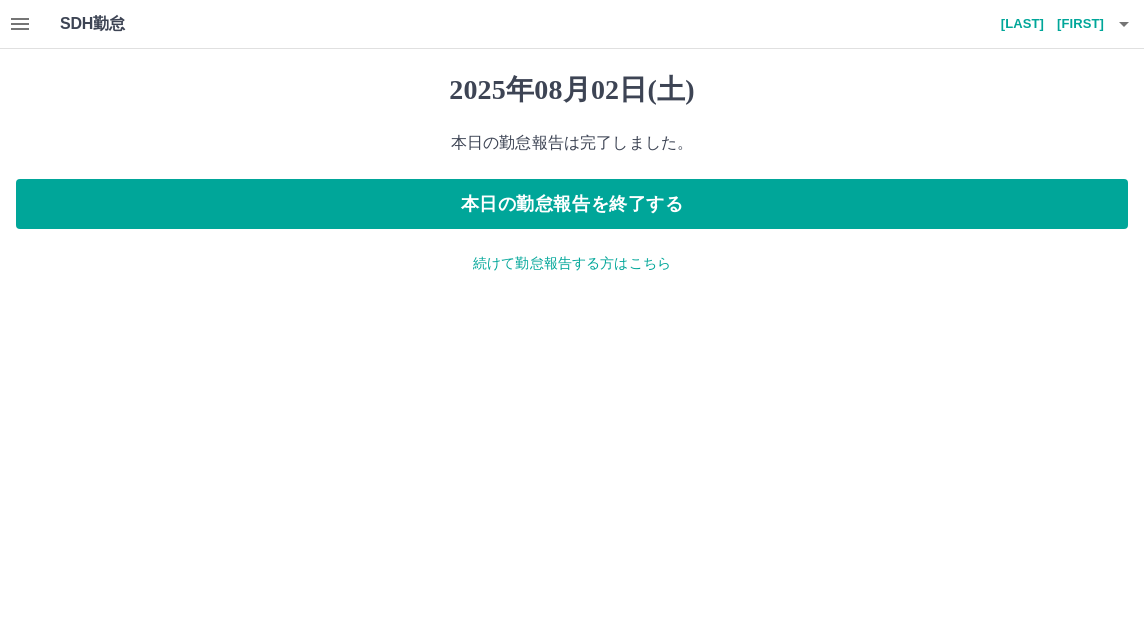 click on "続けて勤怠報告する方はこちら" at bounding box center [572, 263] 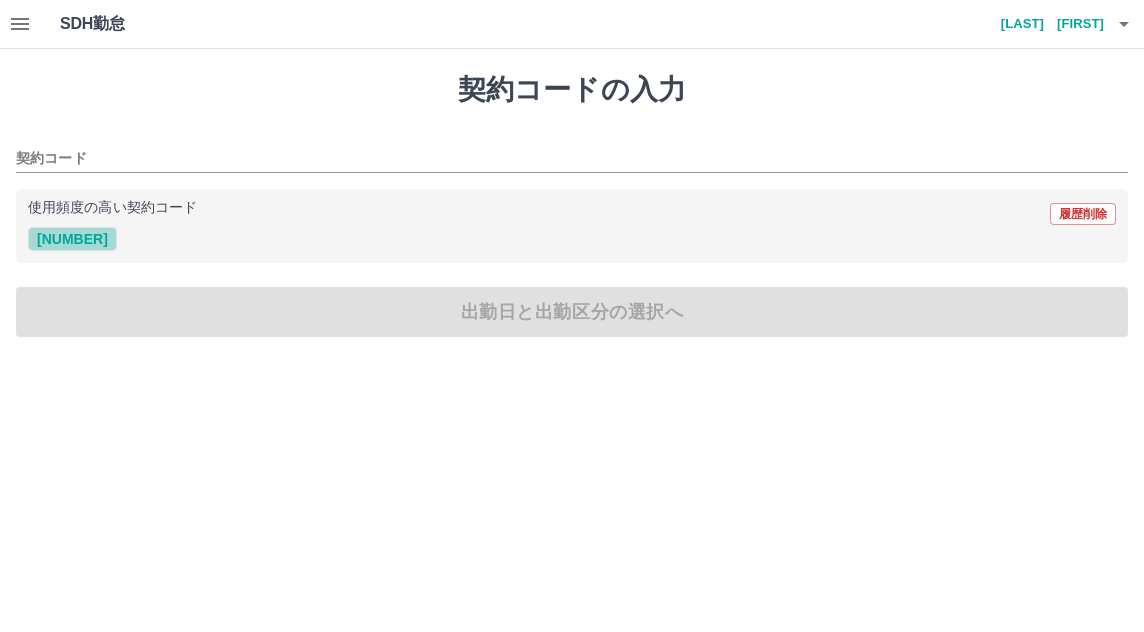click on "42161001" at bounding box center (72, 239) 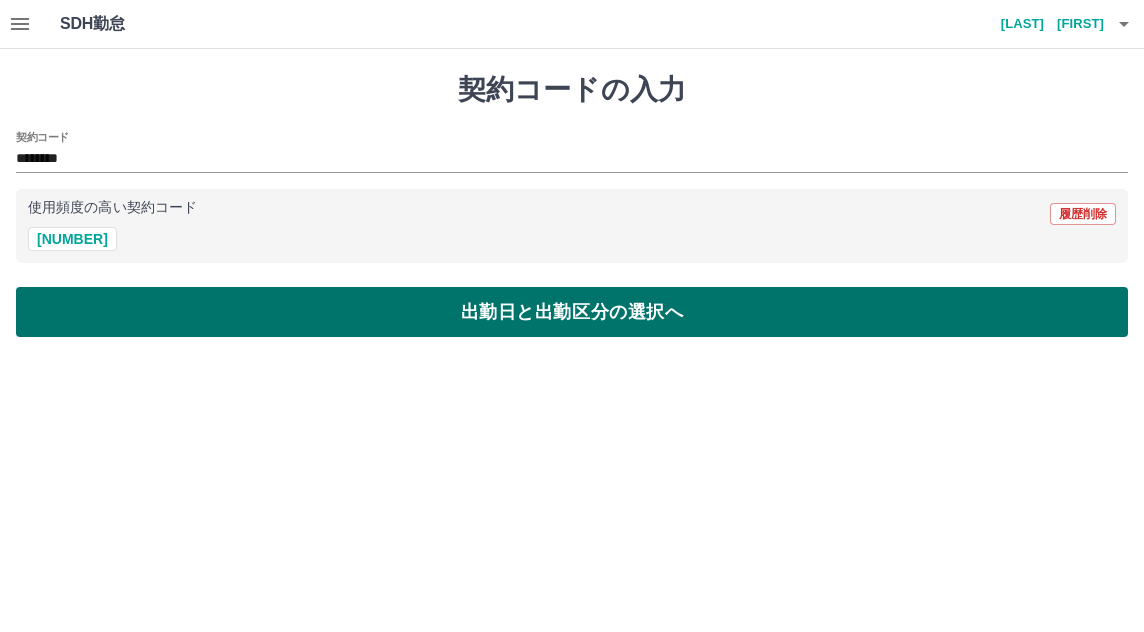 click on "出勤日と出勤区分の選択へ" at bounding box center (572, 312) 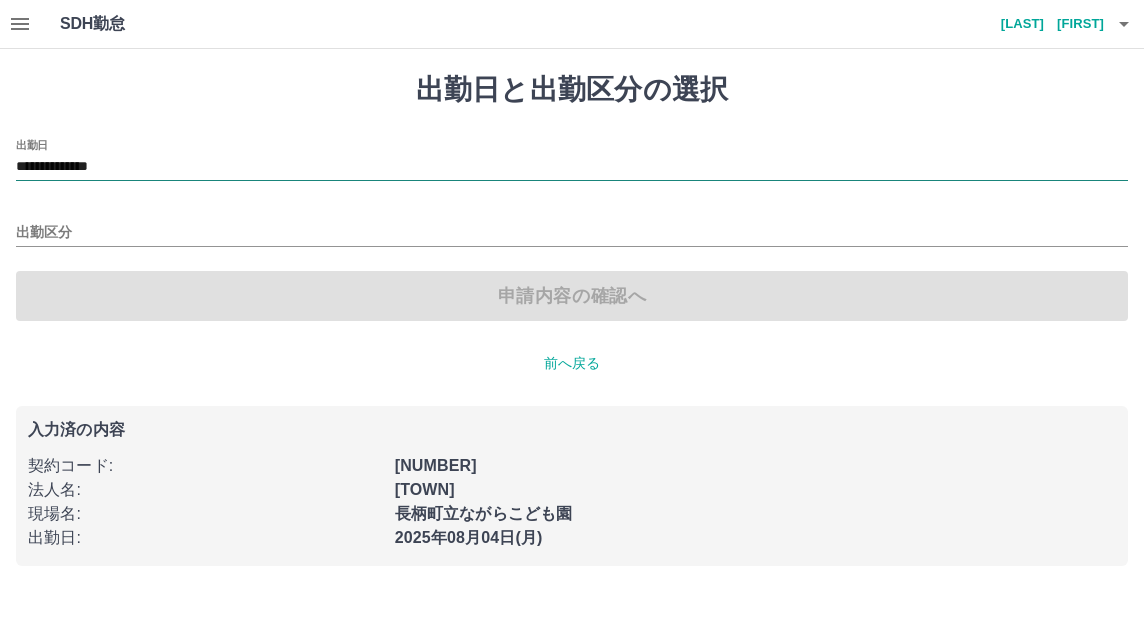 click on "**********" at bounding box center (572, 167) 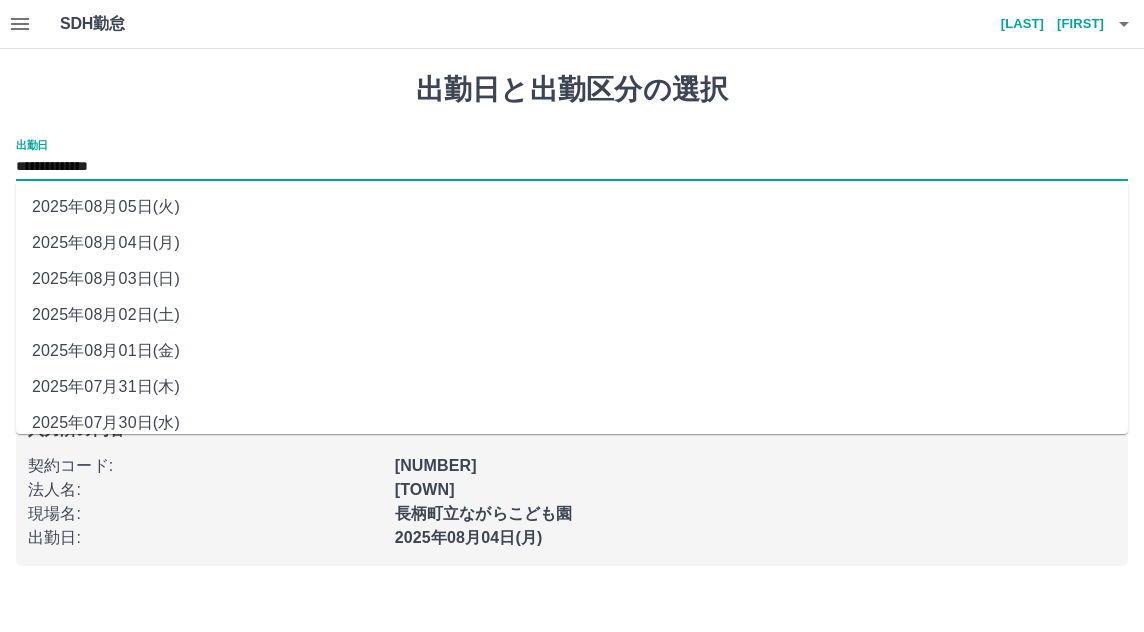 click on "2025年08月03日(日)" at bounding box center (572, 279) 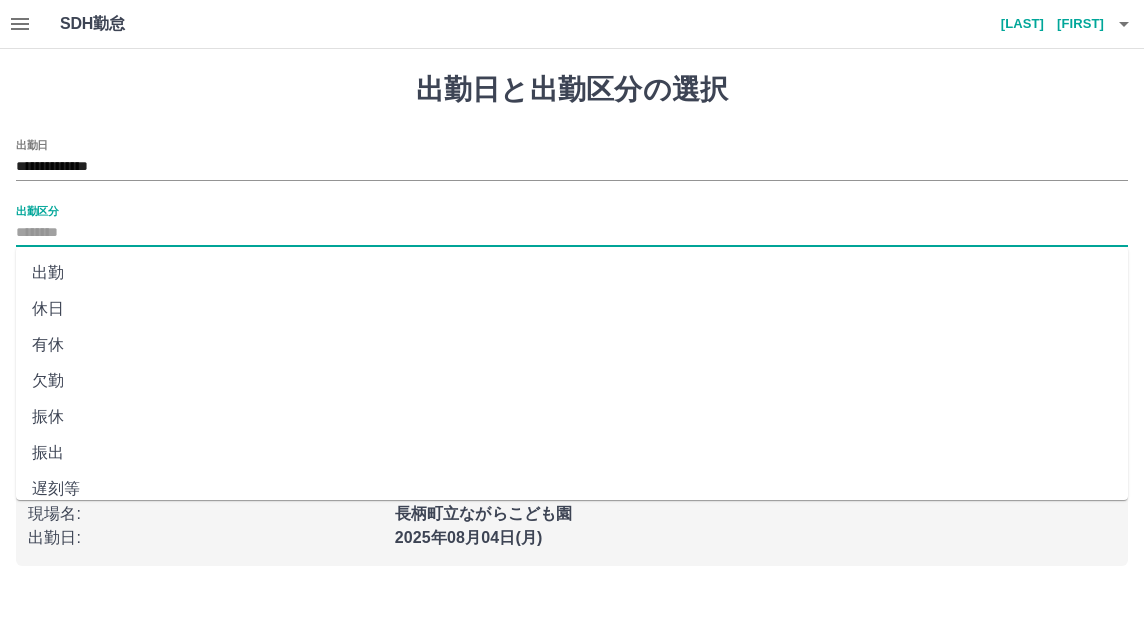 click on "出勤区分" at bounding box center (572, 233) 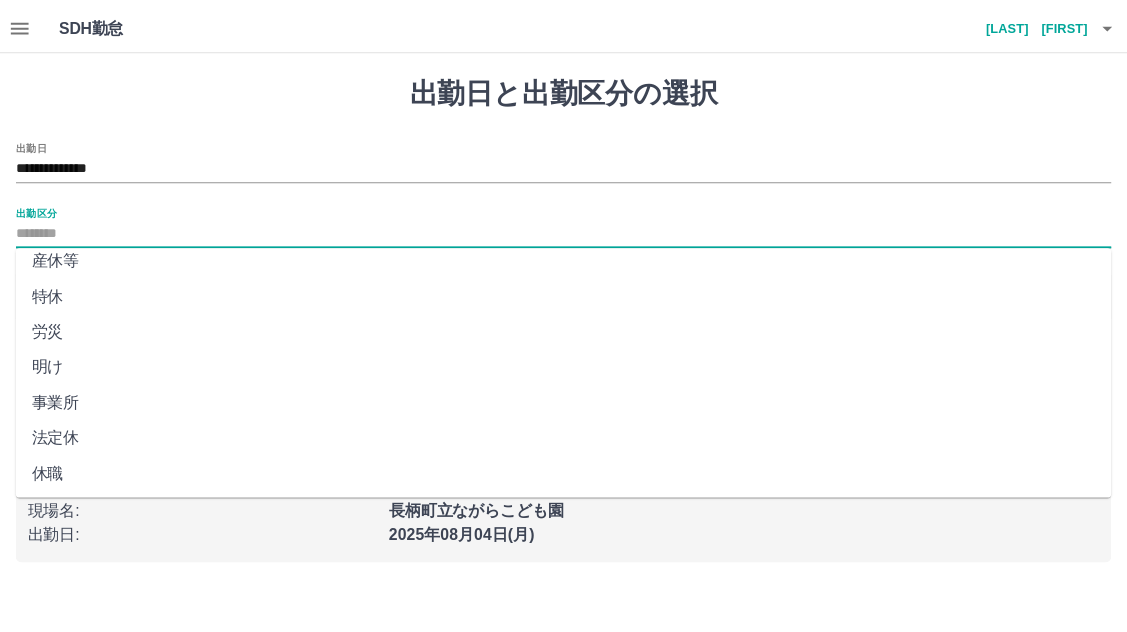 scroll, scrollTop: 411, scrollLeft: 0, axis: vertical 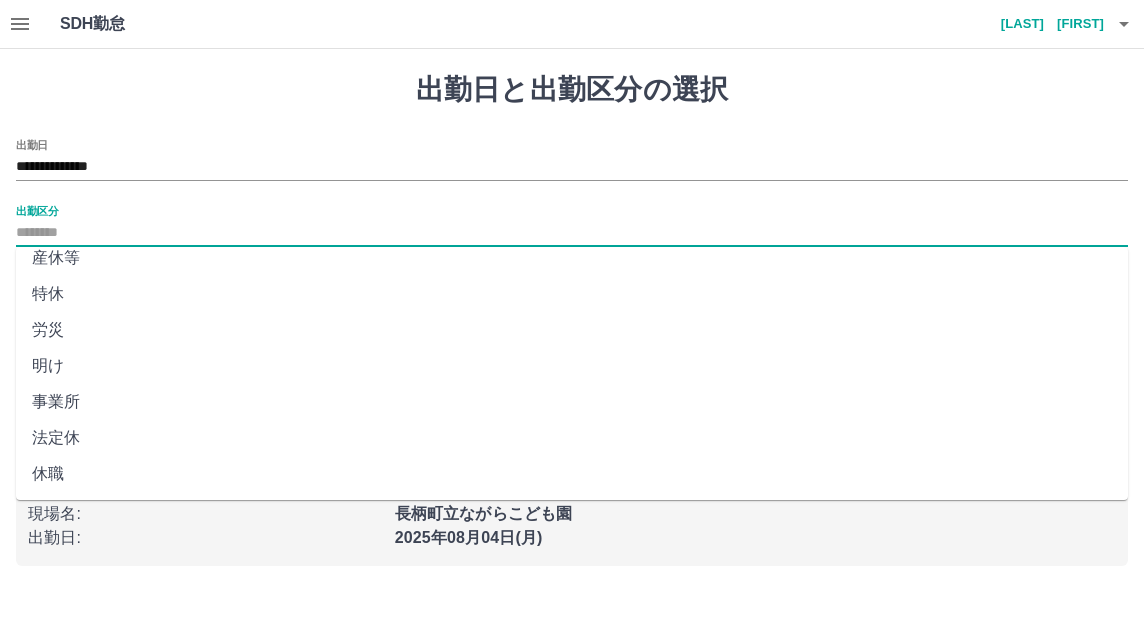 click on "法定休" at bounding box center [572, 438] 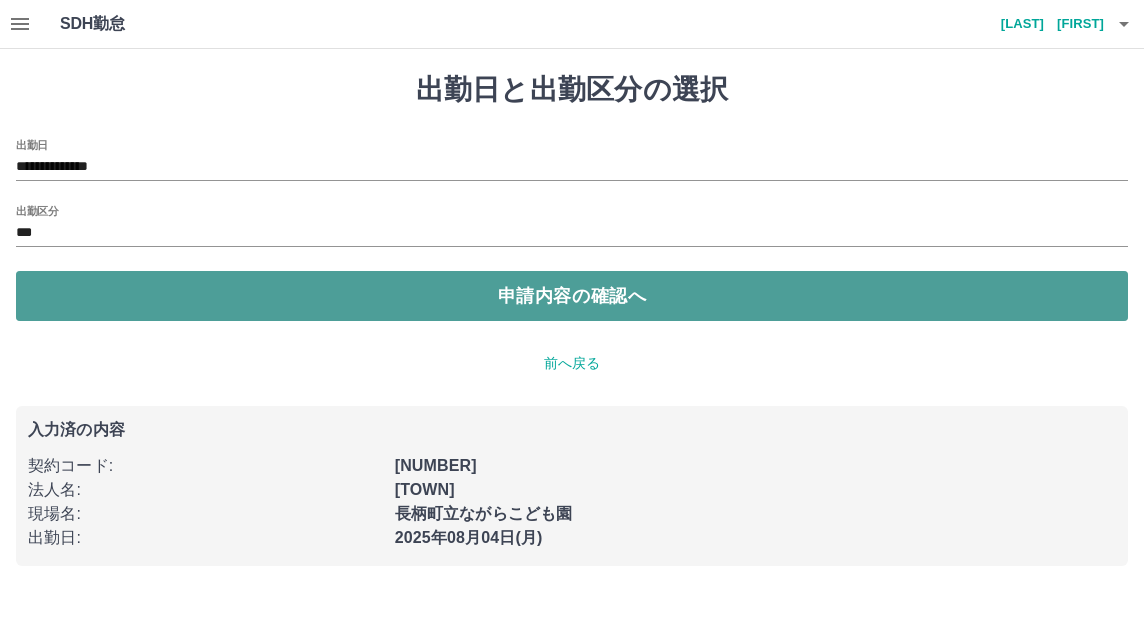 click on "申請内容の確認へ" at bounding box center [572, 296] 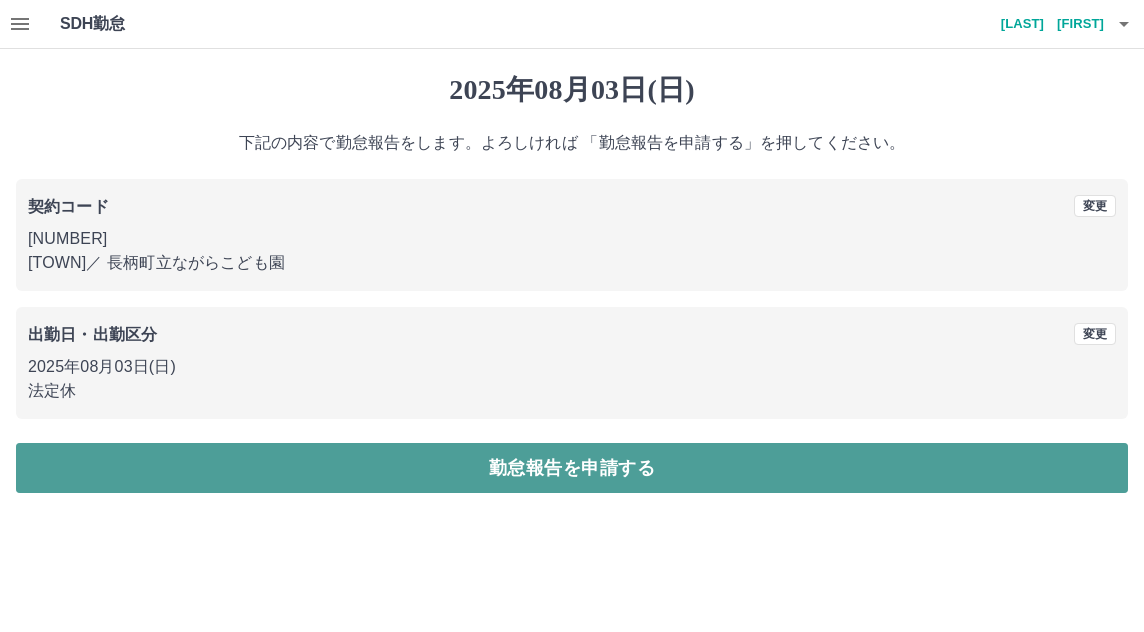 click on "勤怠報告を申請する" at bounding box center [572, 468] 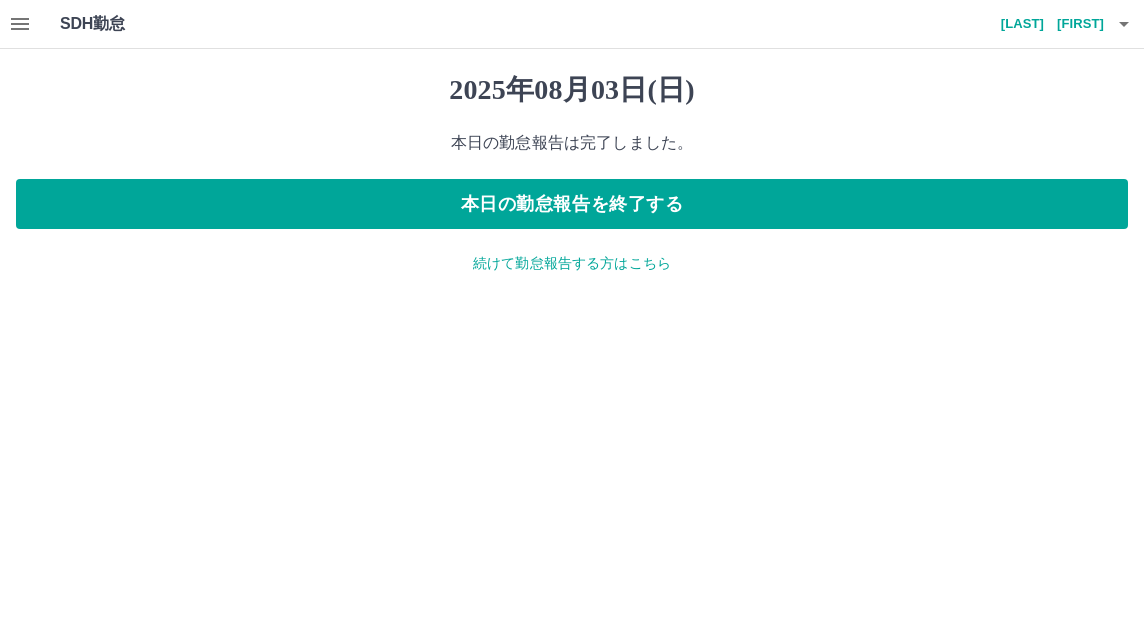 click on "続けて勤怠報告する方はこちら" at bounding box center [572, 263] 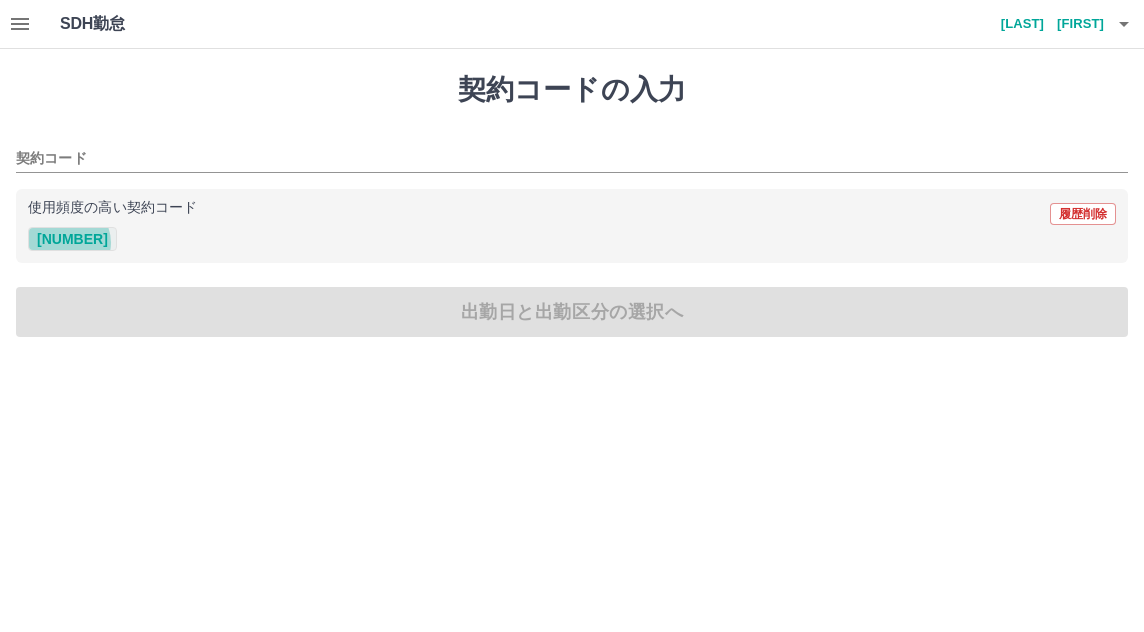 click on "42161001" at bounding box center [72, 239] 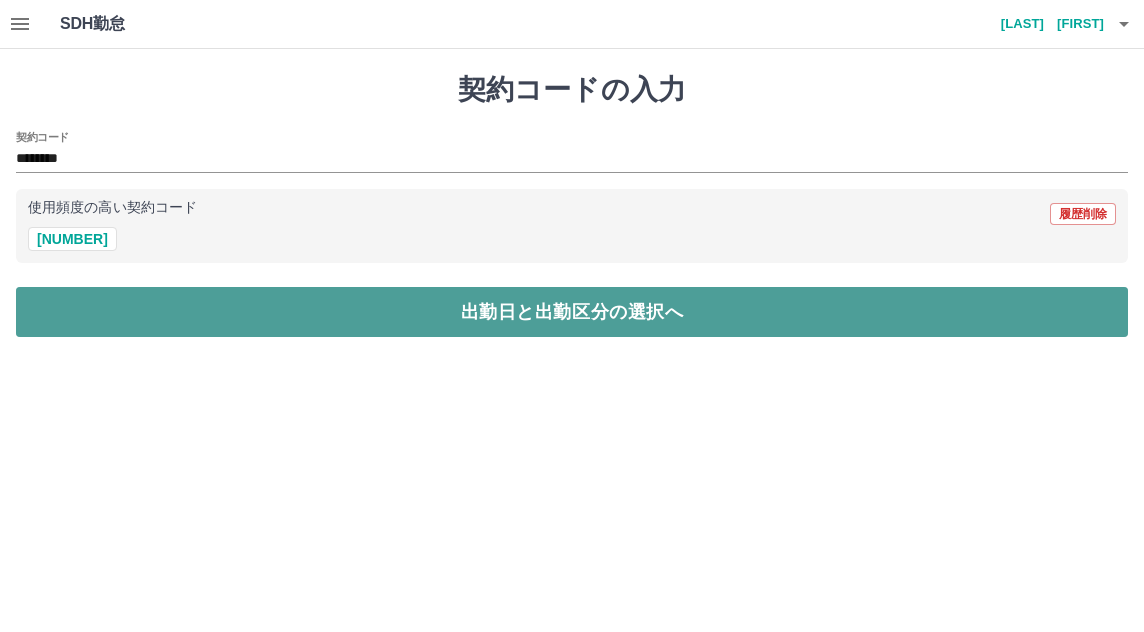 click on "出勤日と出勤区分の選択へ" at bounding box center [572, 312] 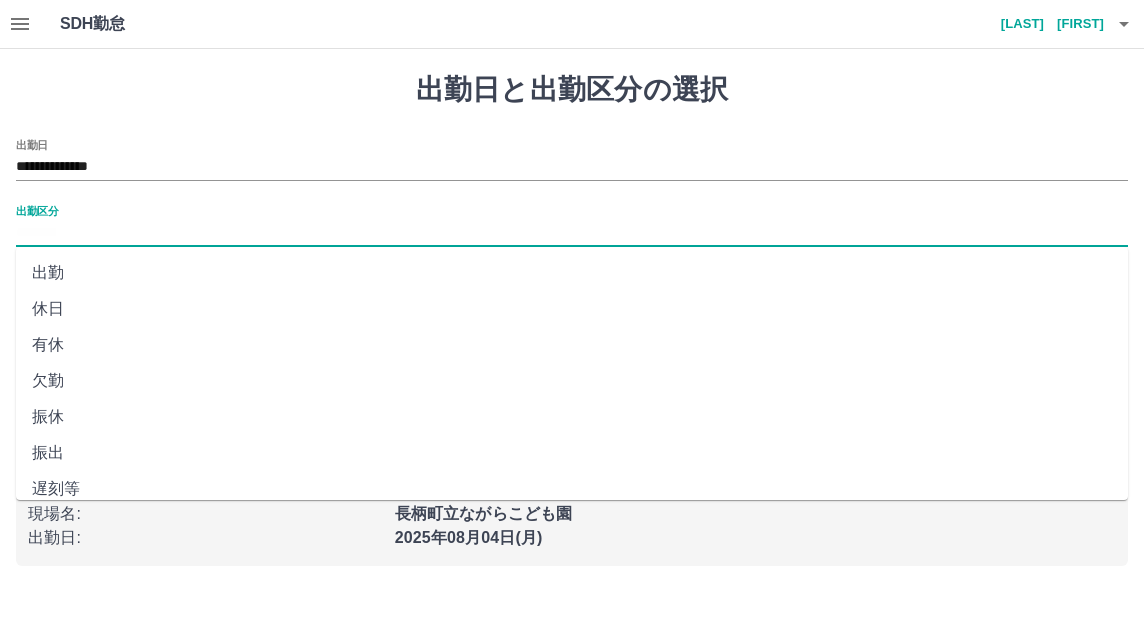 click on "出勤区分" at bounding box center (572, 233) 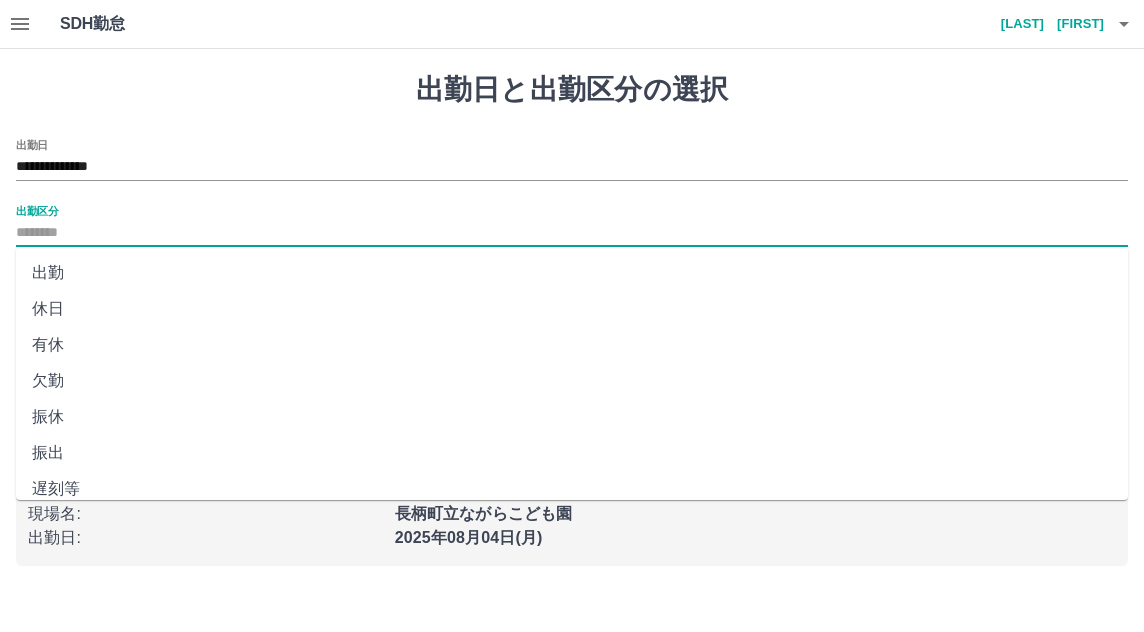 click on "出勤" at bounding box center (572, 273) 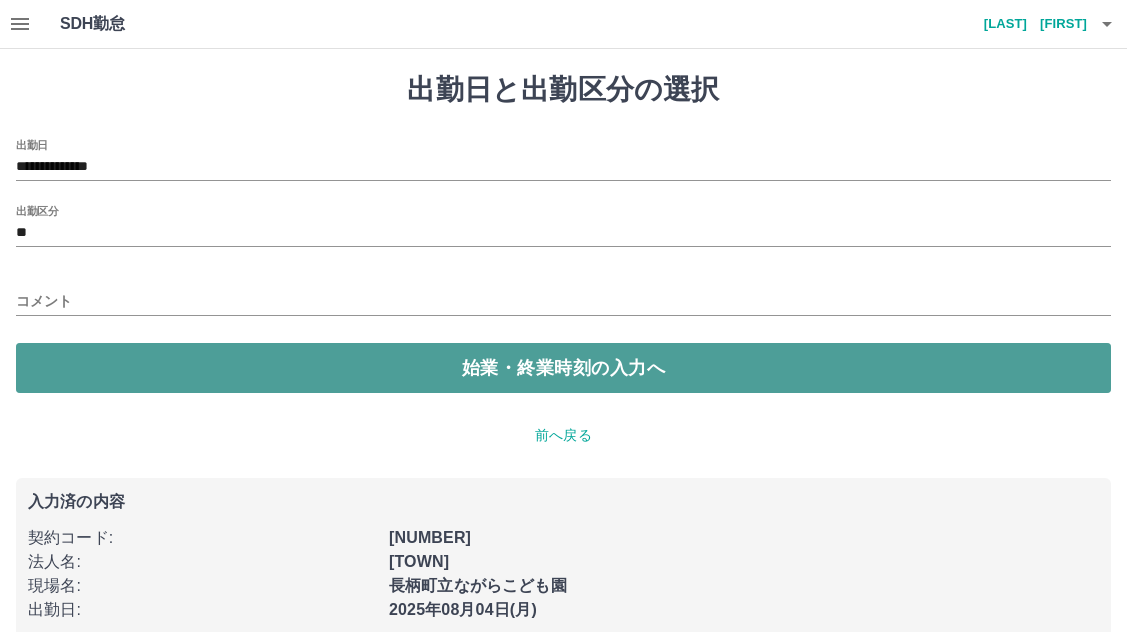 click on "始業・終業時刻の入力へ" at bounding box center (563, 368) 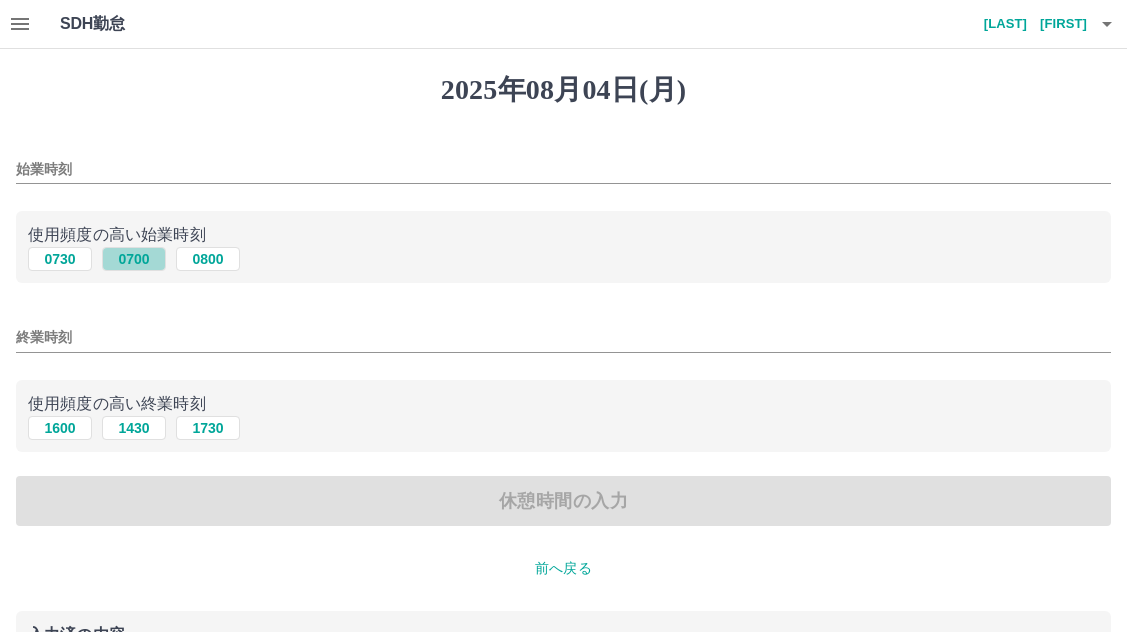 click on "0700" at bounding box center (134, 259) 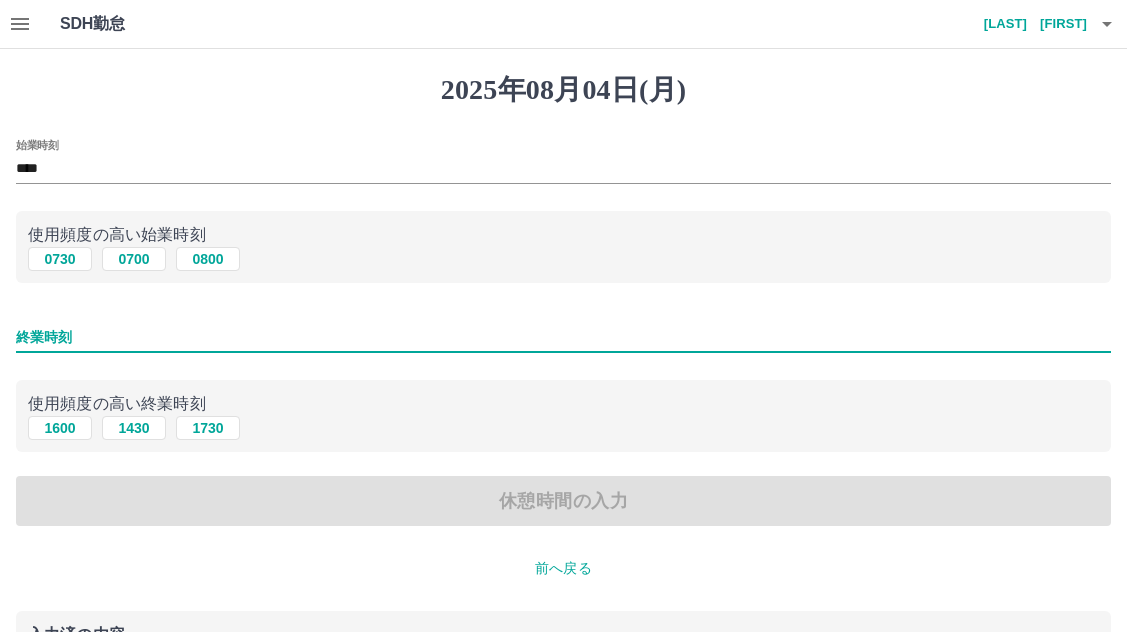 click on "終業時刻" at bounding box center (563, 337) 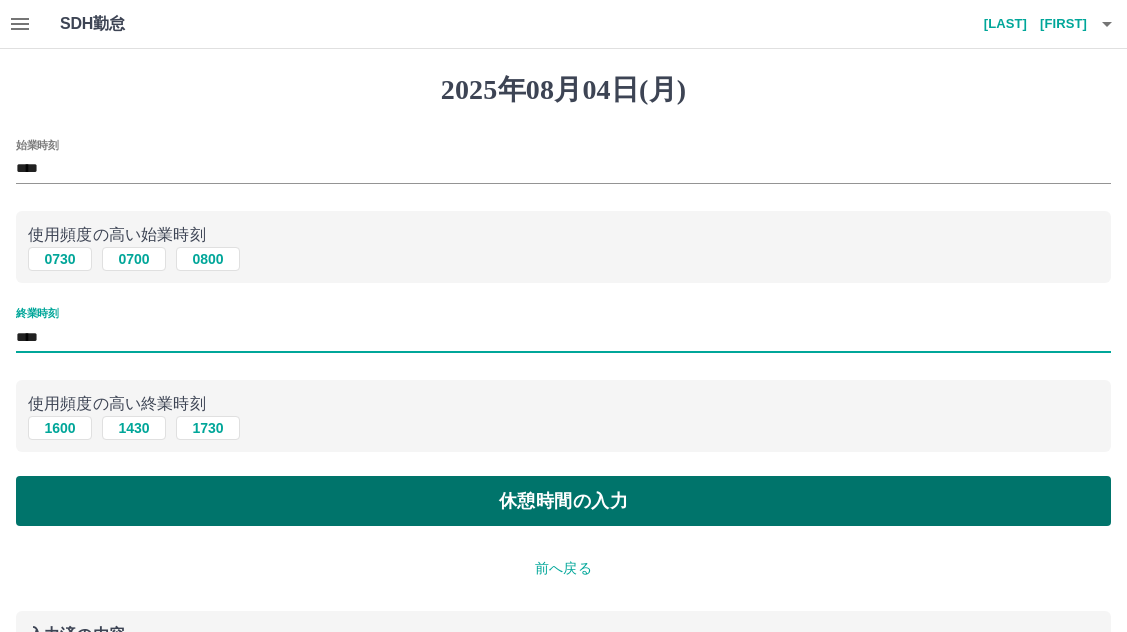 type on "****" 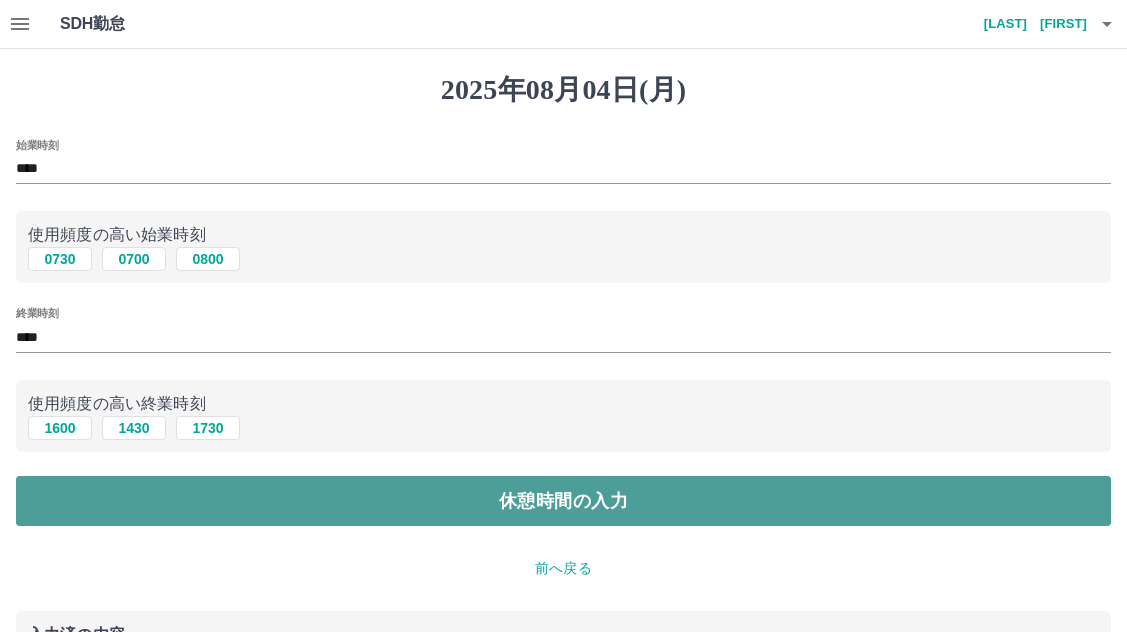 click on "休憩時間の入力" at bounding box center (563, 501) 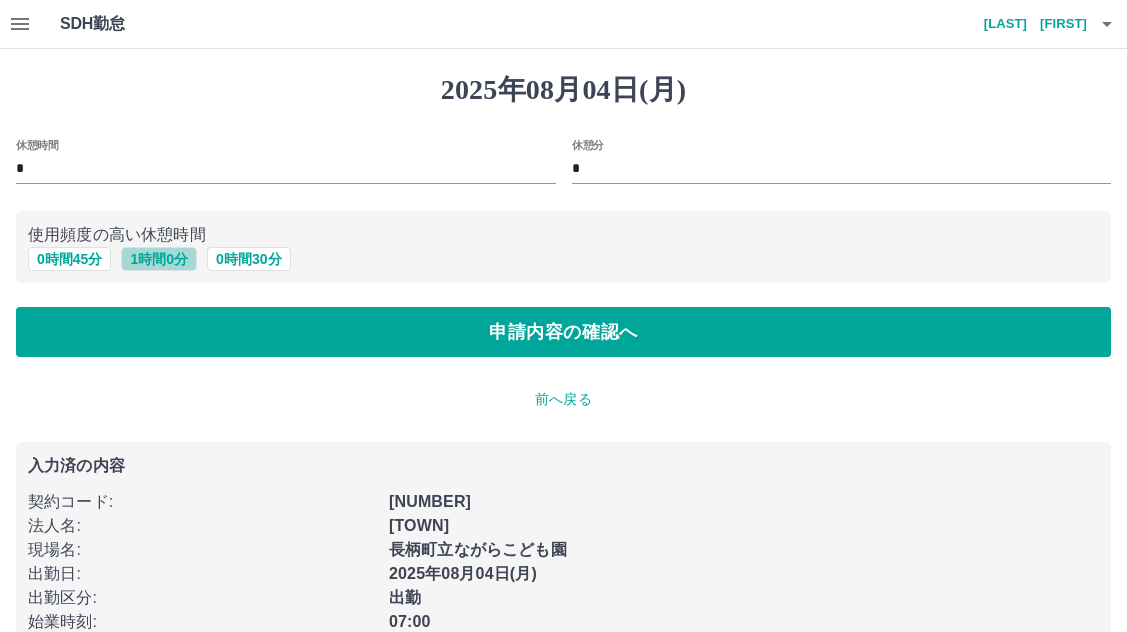 click on "1 時間 0 分" at bounding box center [159, 259] 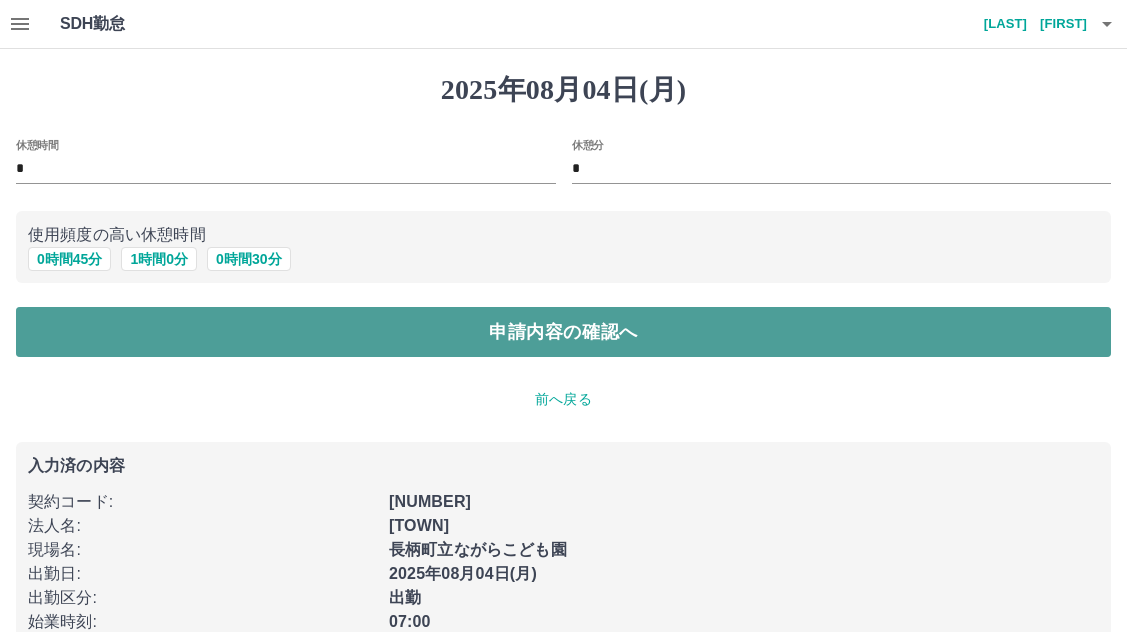 click on "申請内容の確認へ" at bounding box center (563, 332) 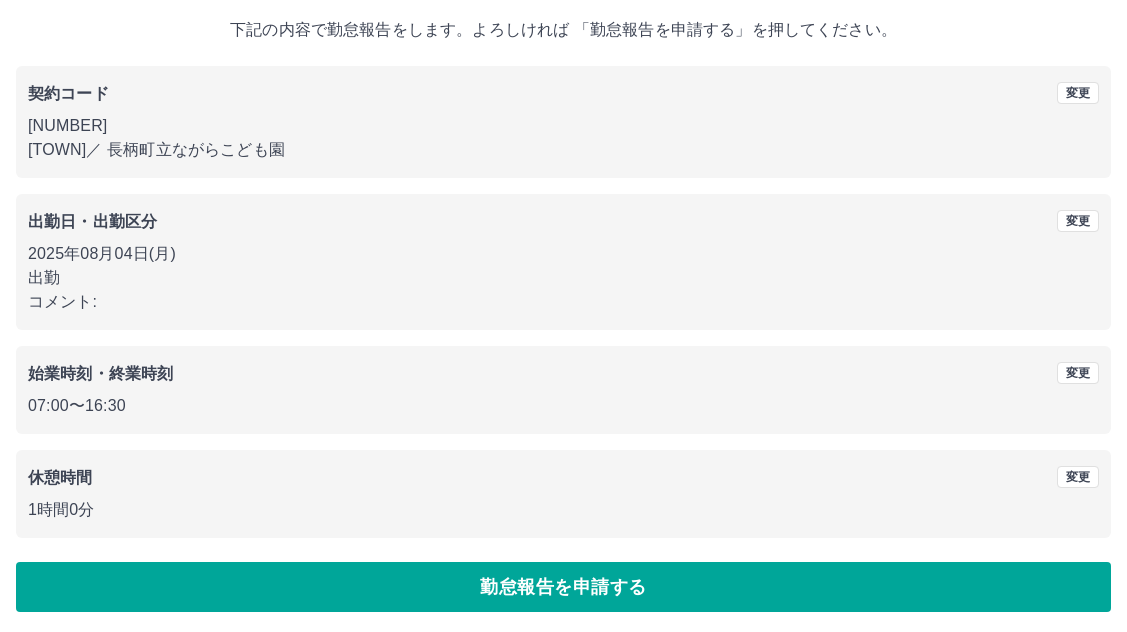 scroll, scrollTop: 117, scrollLeft: 0, axis: vertical 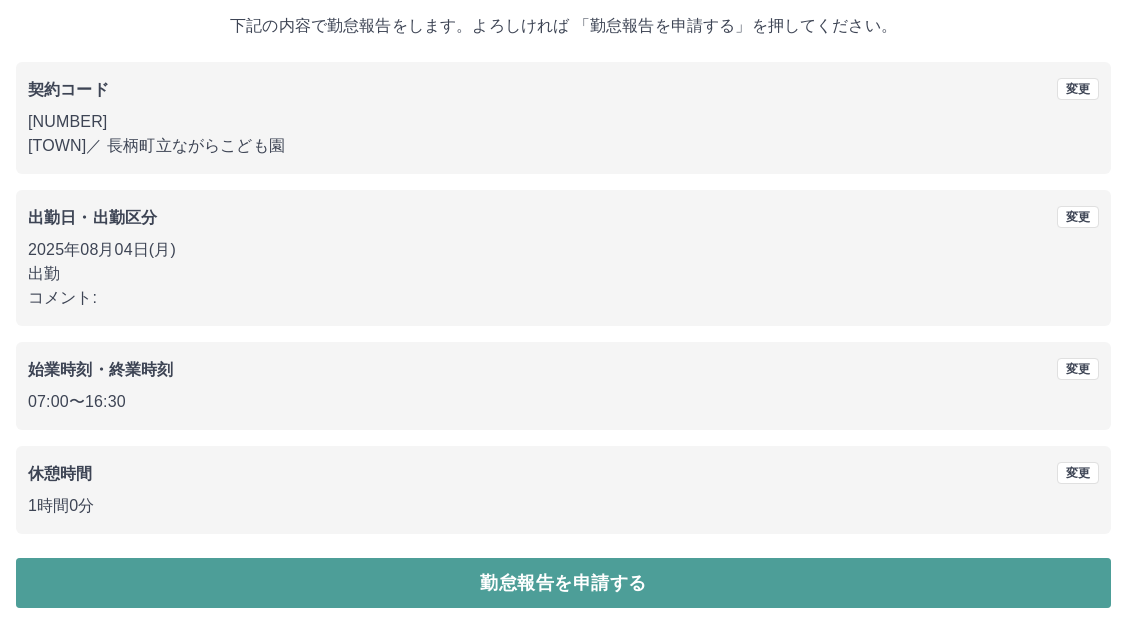click on "勤怠報告を申請する" at bounding box center (563, 583) 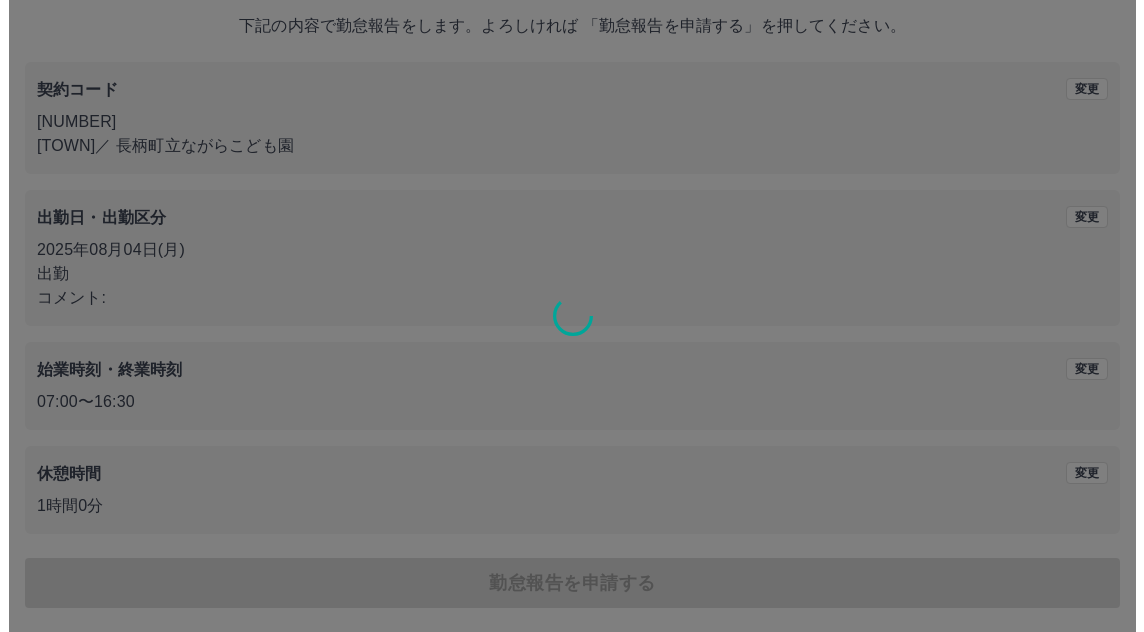 scroll, scrollTop: 0, scrollLeft: 0, axis: both 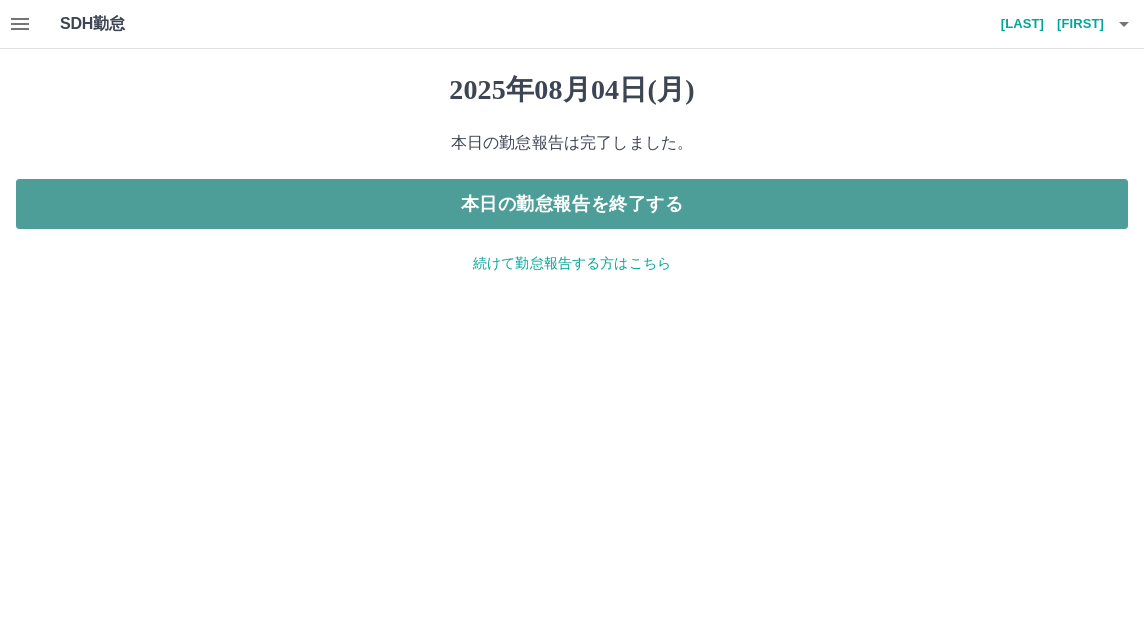 click on "本日の勤怠報告を終了する" at bounding box center (572, 204) 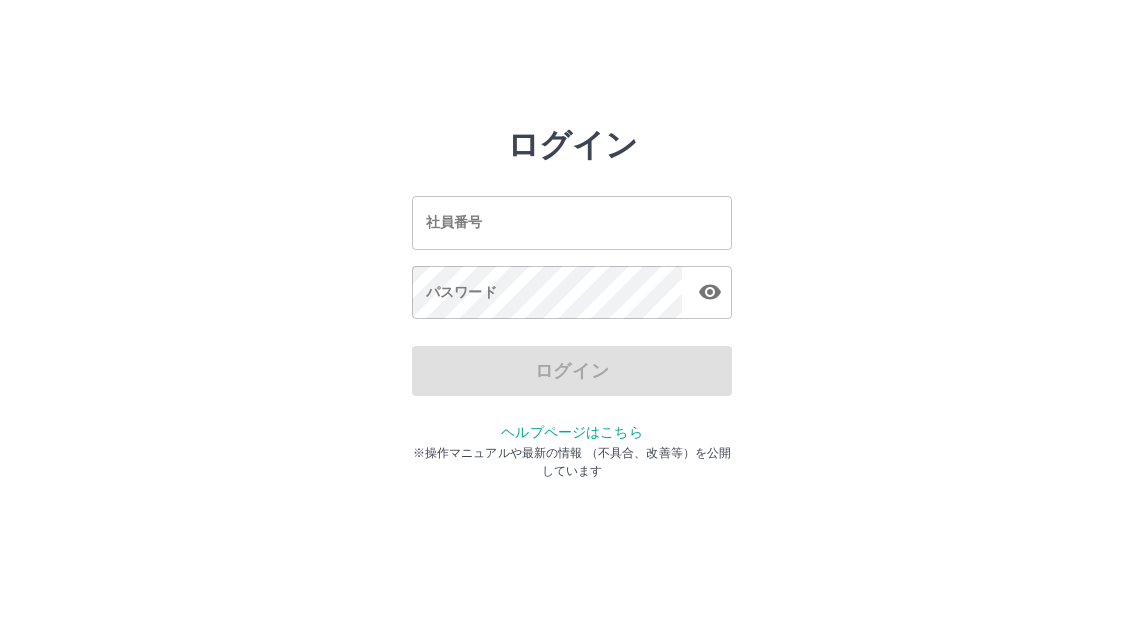 scroll, scrollTop: 0, scrollLeft: 0, axis: both 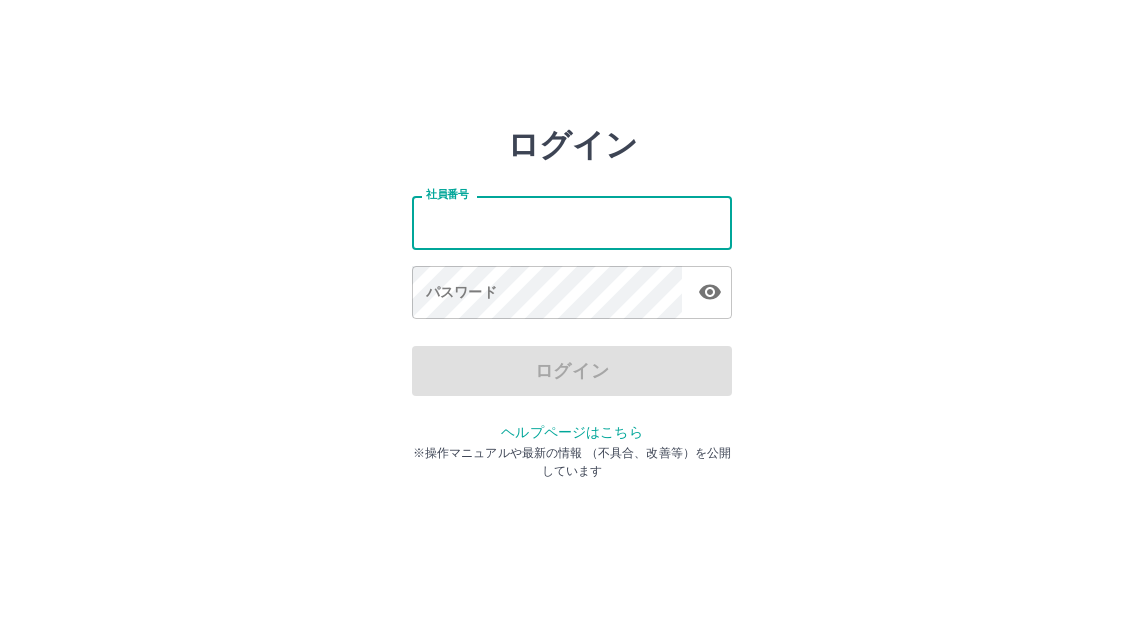 click on "社員番号" at bounding box center (572, 222) 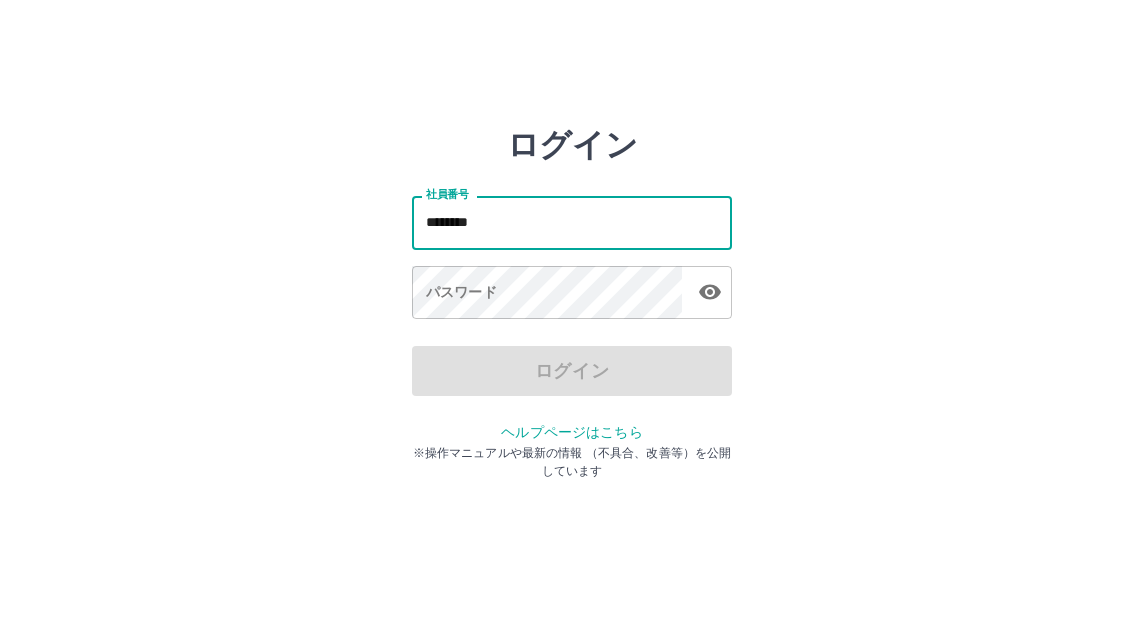type on "*******" 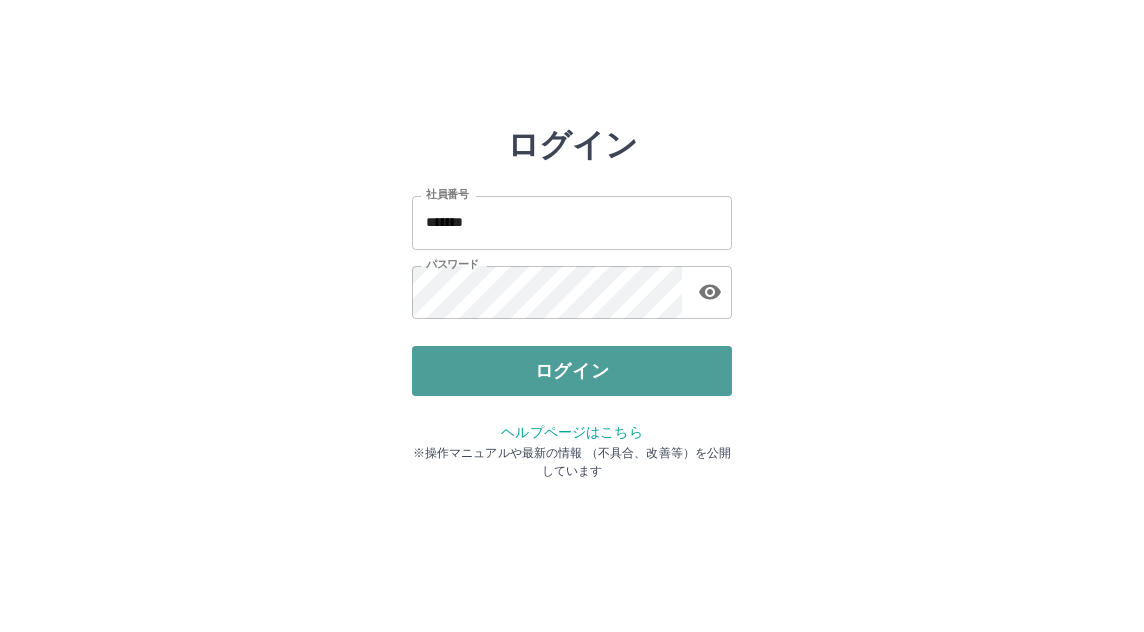 click on "ログイン" at bounding box center [572, 371] 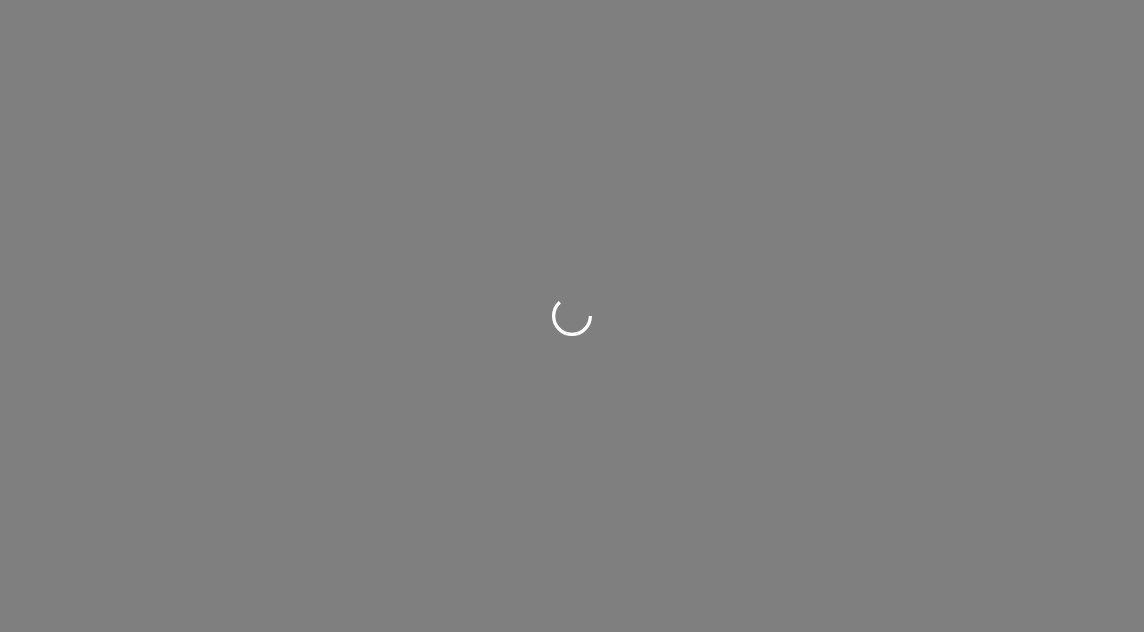 scroll, scrollTop: 0, scrollLeft: 0, axis: both 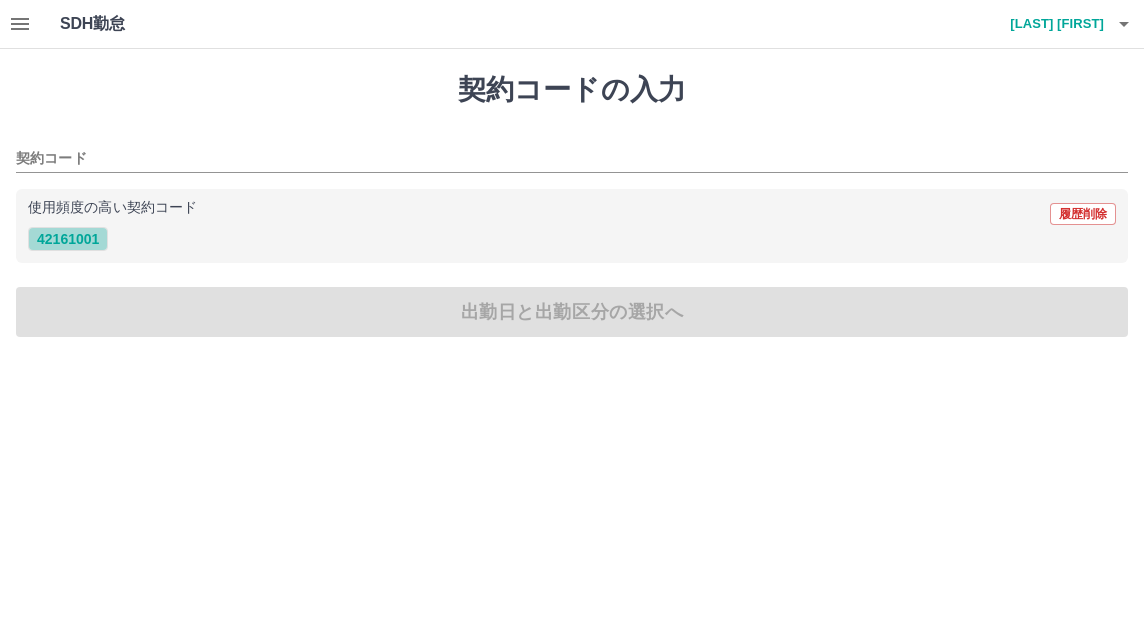 click on "42161001" at bounding box center [68, 239] 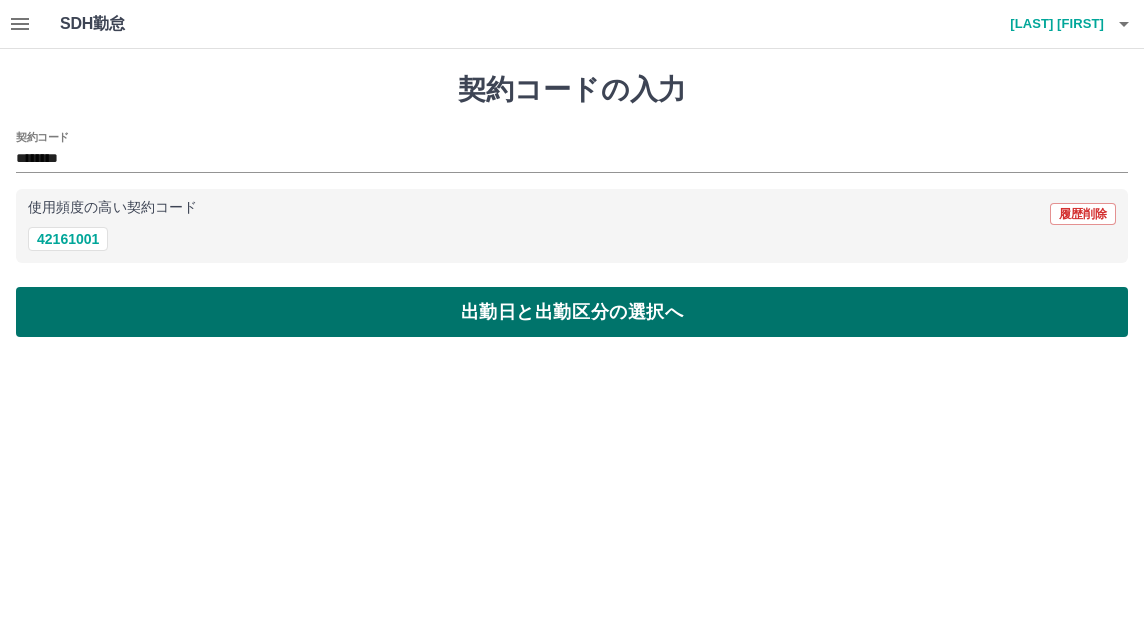 click on "出勤日と出勤区分の選択へ" at bounding box center (572, 312) 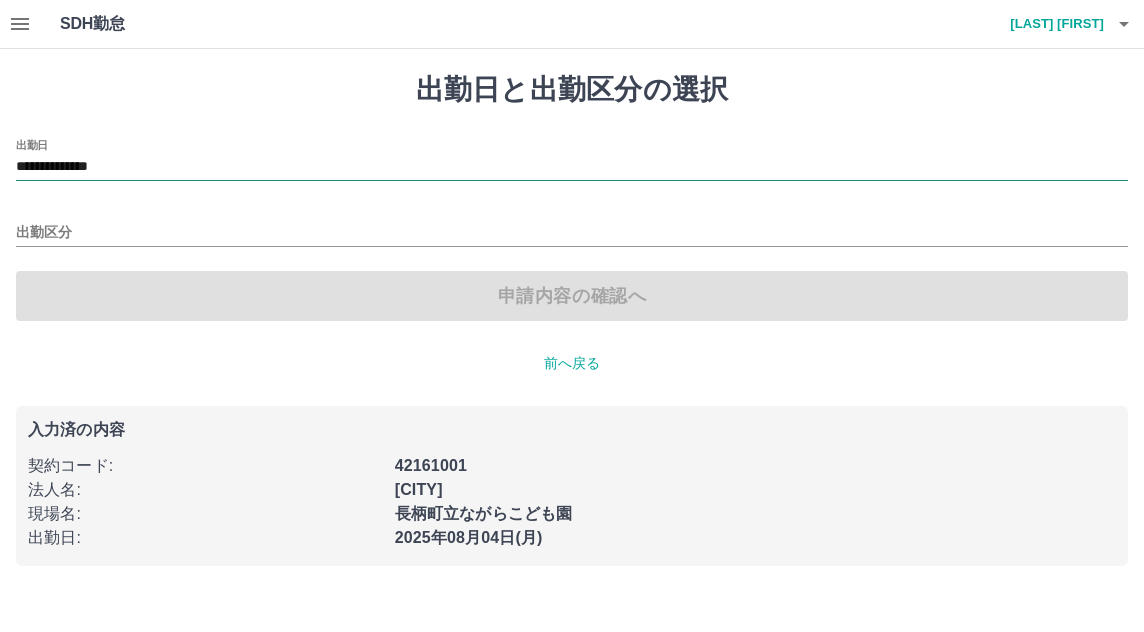 click on "**********" at bounding box center (572, 167) 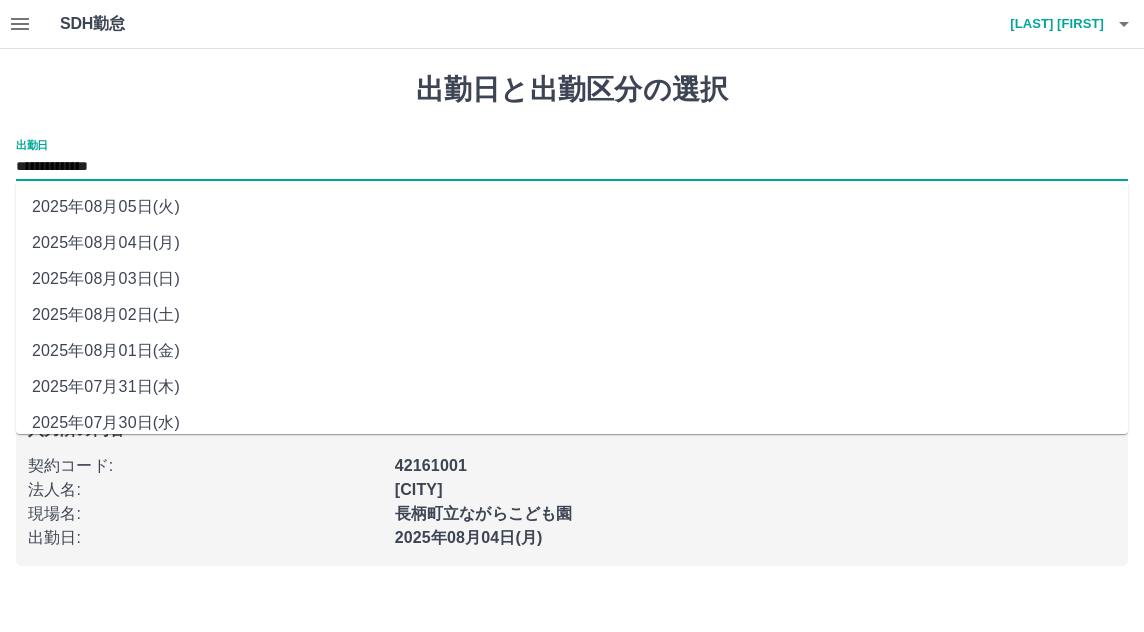 click on "2025年08月02日(土)" at bounding box center (572, 315) 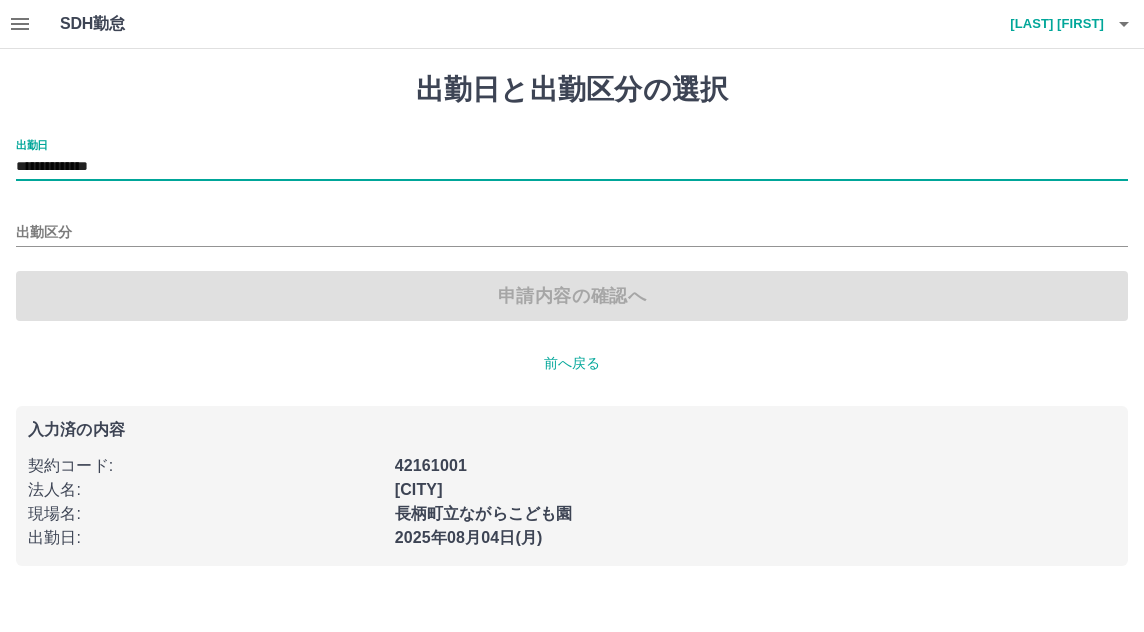 type on "**********" 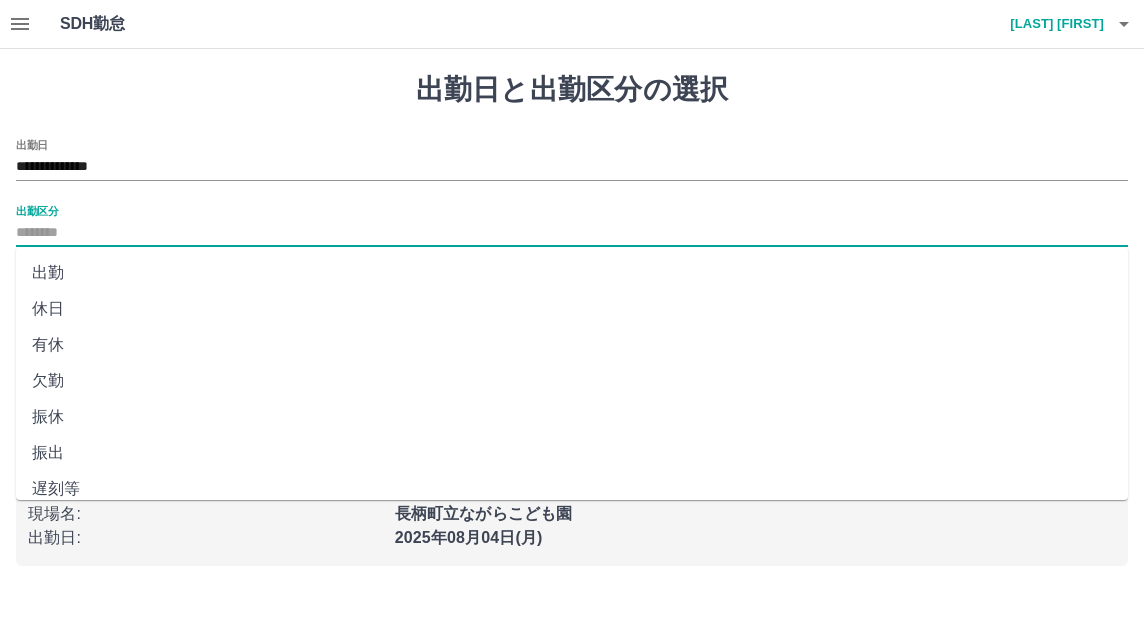 click on "出勤区分" at bounding box center (572, 233) 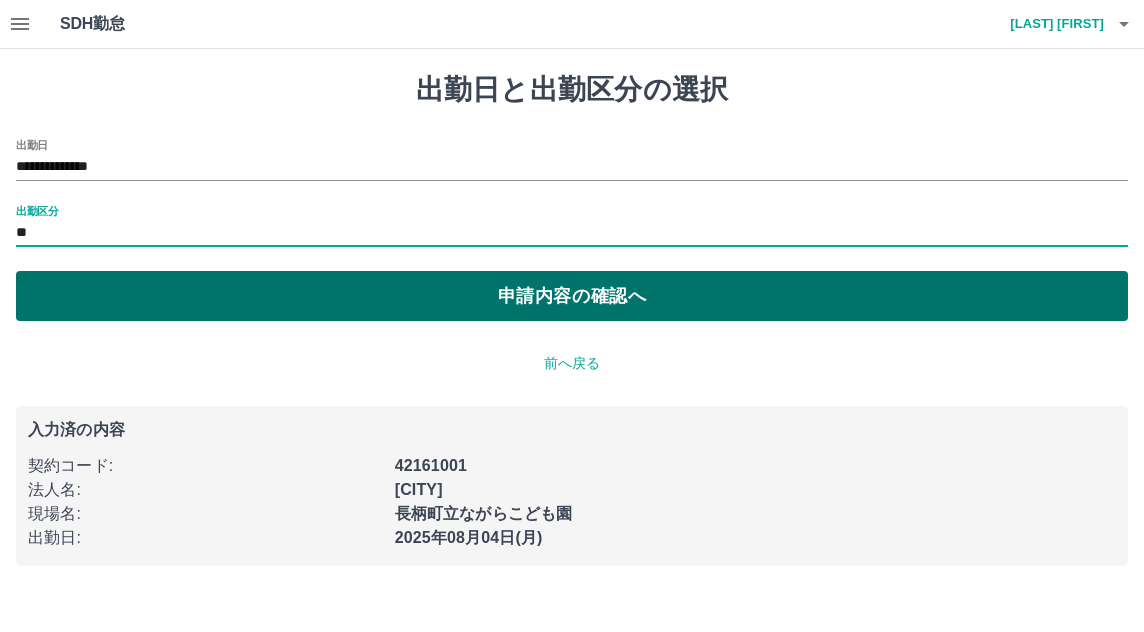 click on "申請内容の確認へ" at bounding box center (572, 296) 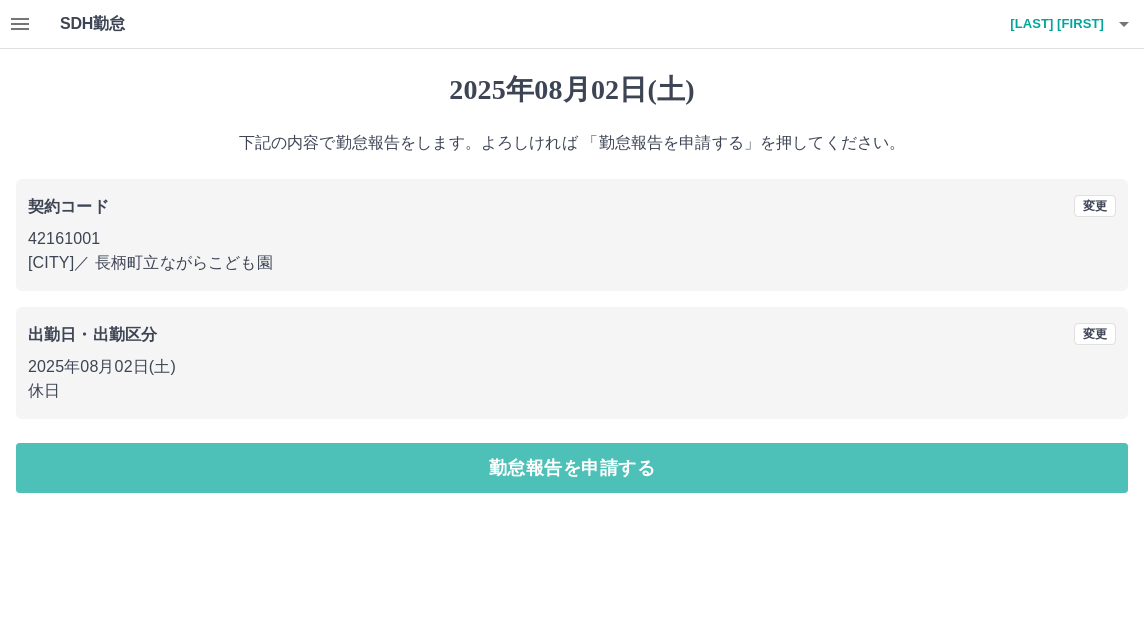 drag, startPoint x: 132, startPoint y: 467, endPoint x: 128, endPoint y: 456, distance: 11.7046995 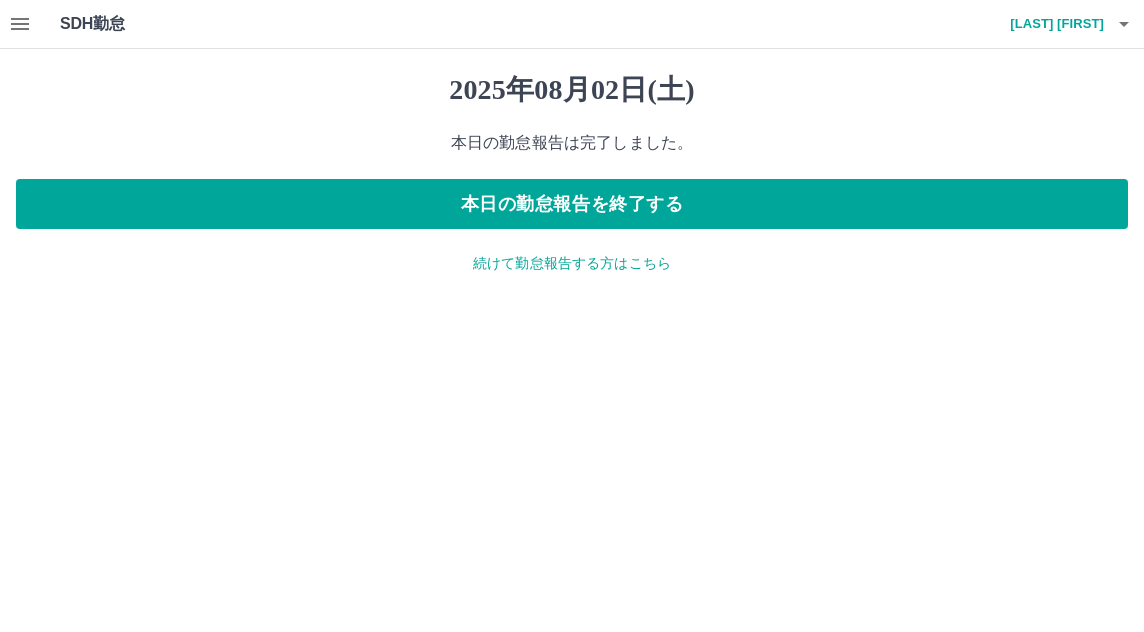click on "続けて勤怠報告する方はこちら" at bounding box center [572, 263] 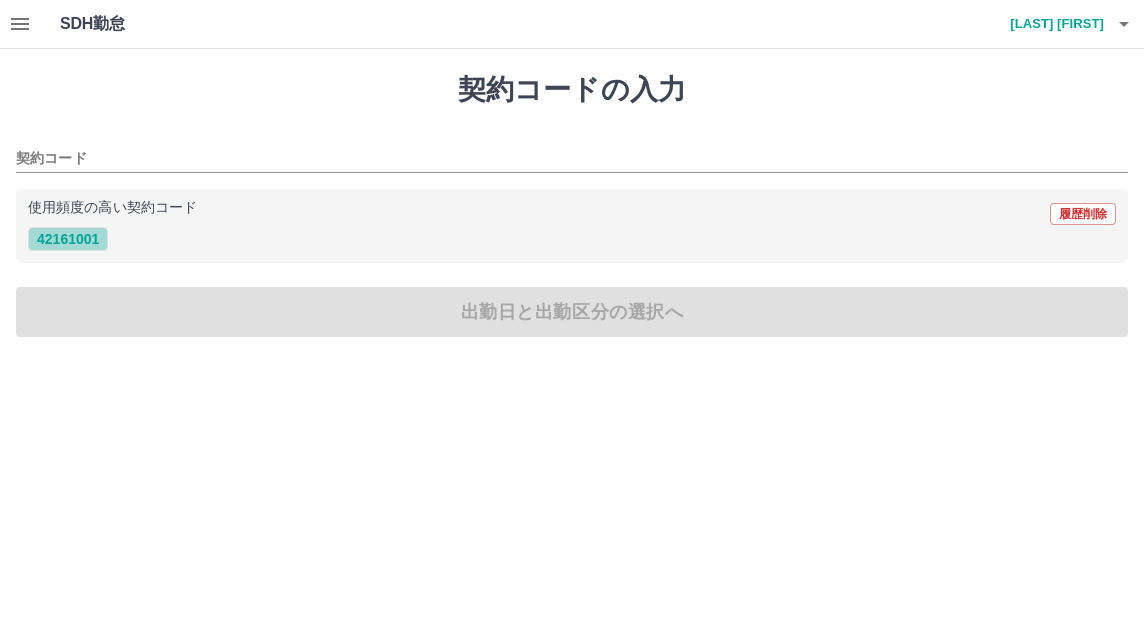 click on "42161001" at bounding box center [68, 239] 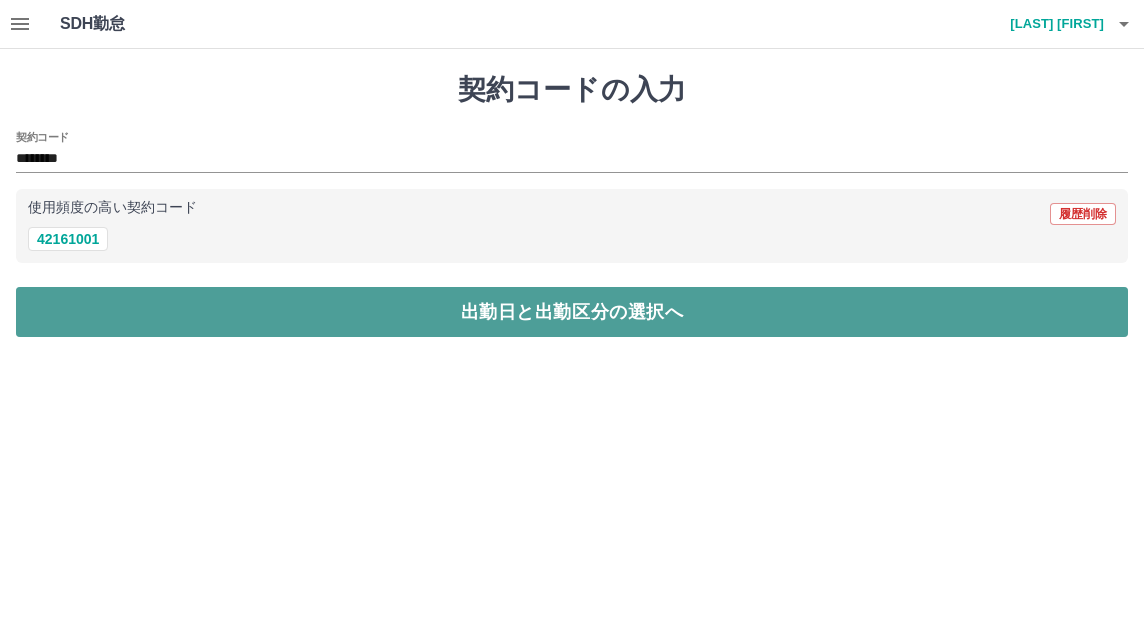 click on "出勤日と出勤区分の選択へ" at bounding box center (572, 312) 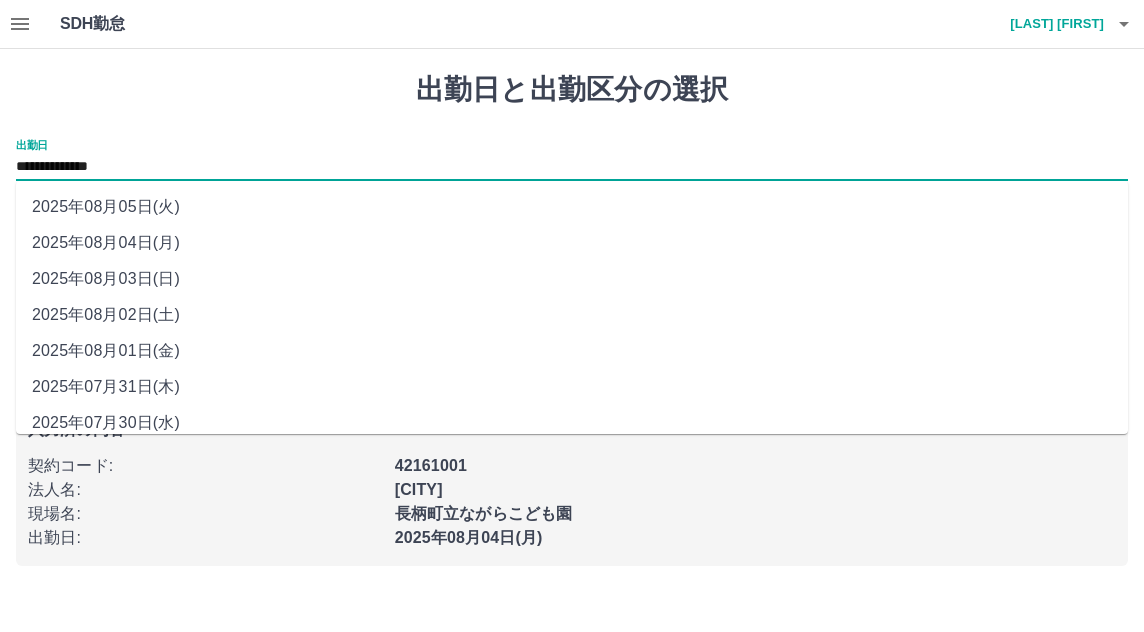 click on "**********" at bounding box center [572, 167] 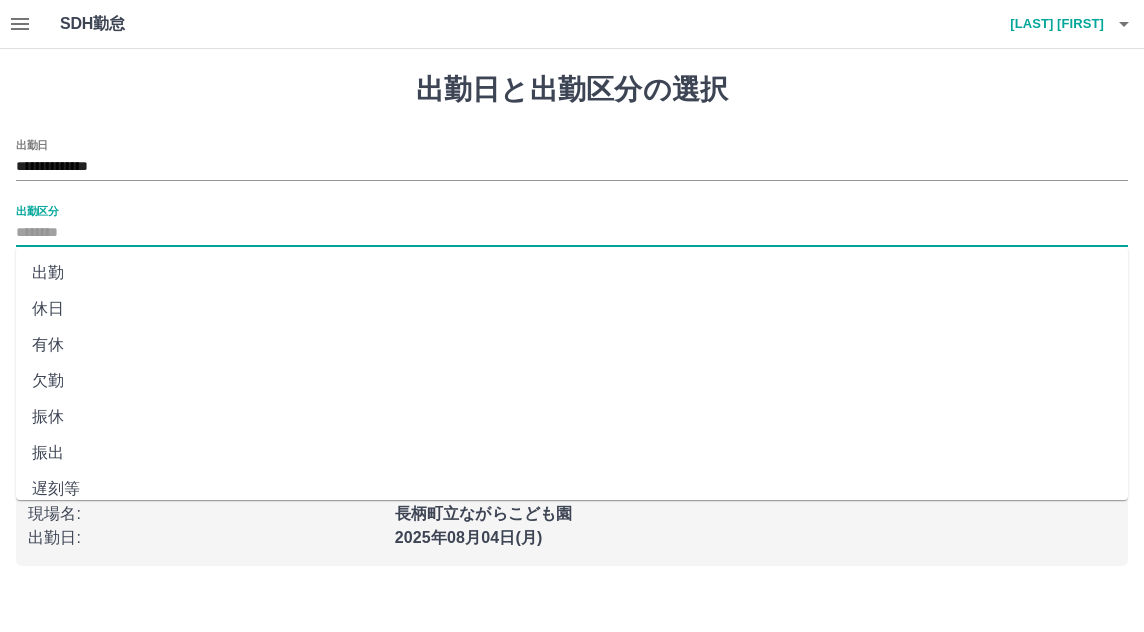 click on "出勤区分" at bounding box center [572, 233] 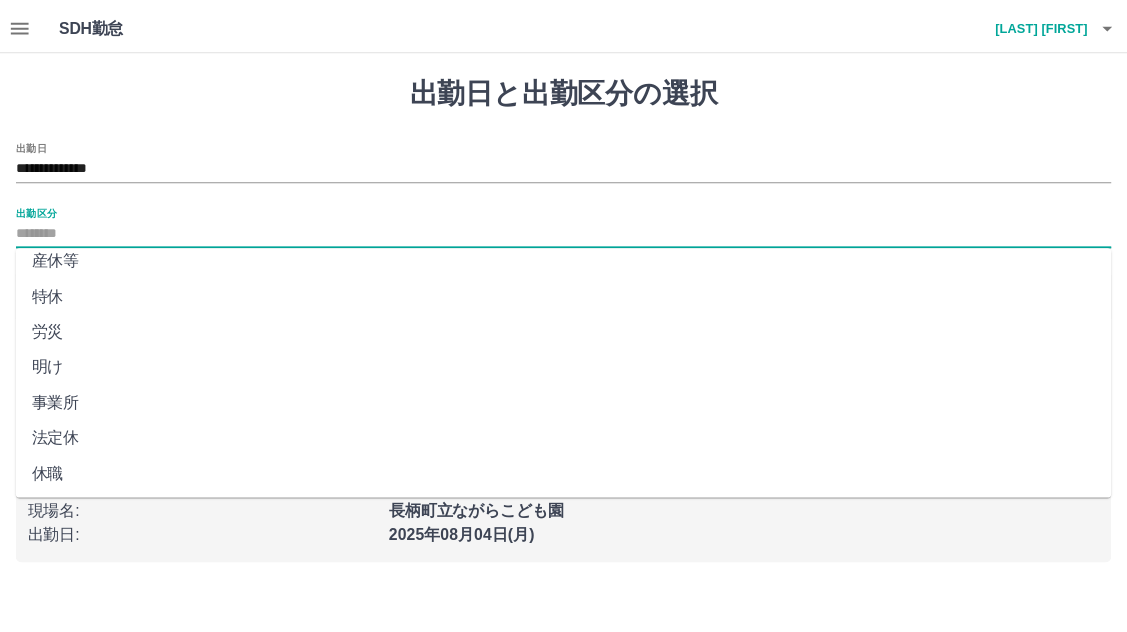 scroll, scrollTop: 411, scrollLeft: 0, axis: vertical 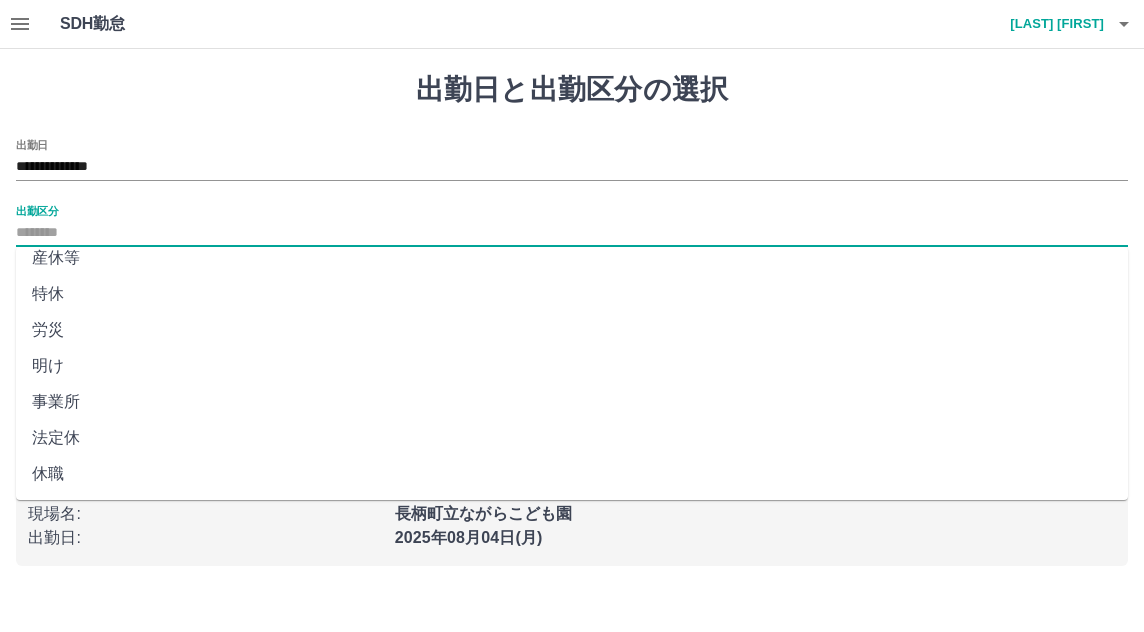 click on "法定休" at bounding box center (572, 438) 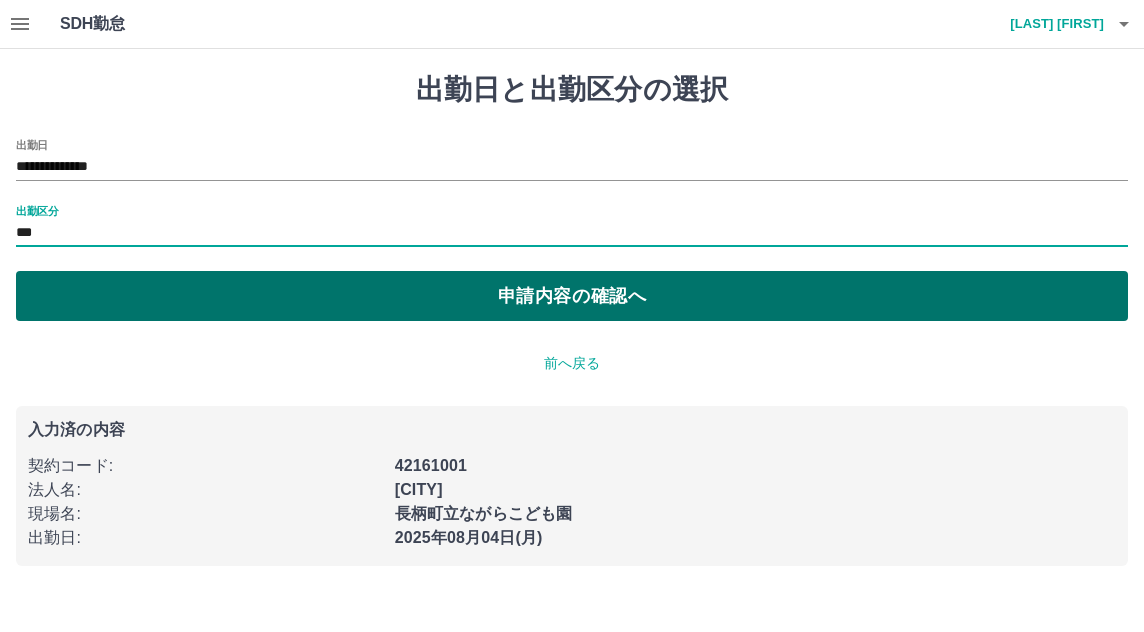 click on "申請内容の確認へ" at bounding box center (572, 296) 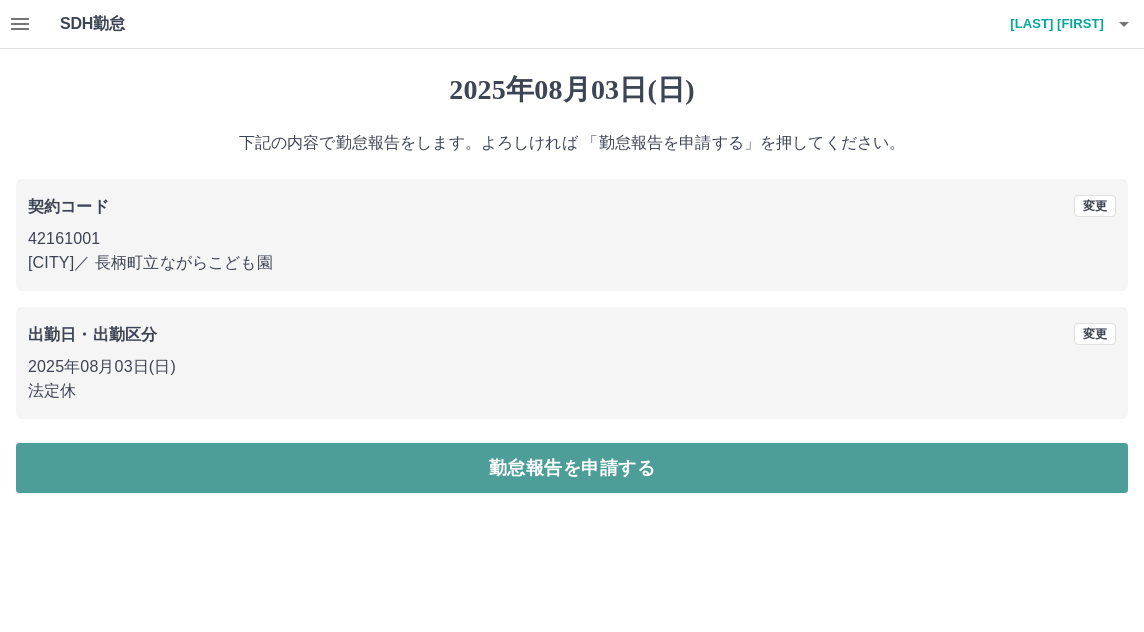 click on "勤怠報告を申請する" at bounding box center [572, 468] 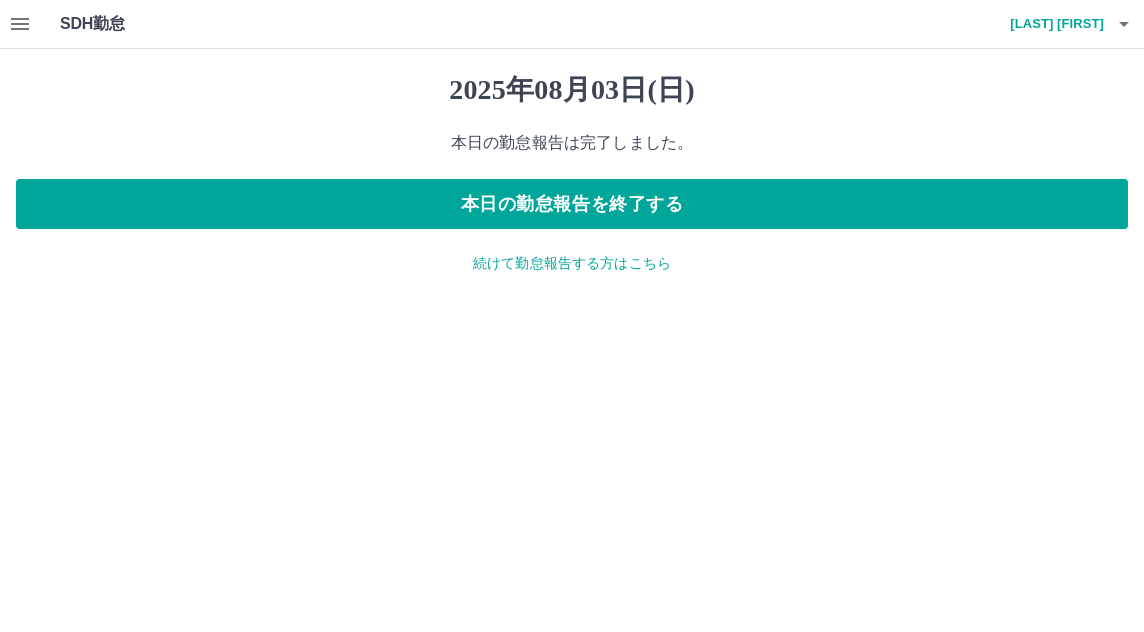click on "続けて勤怠報告する方はこちら" at bounding box center [572, 263] 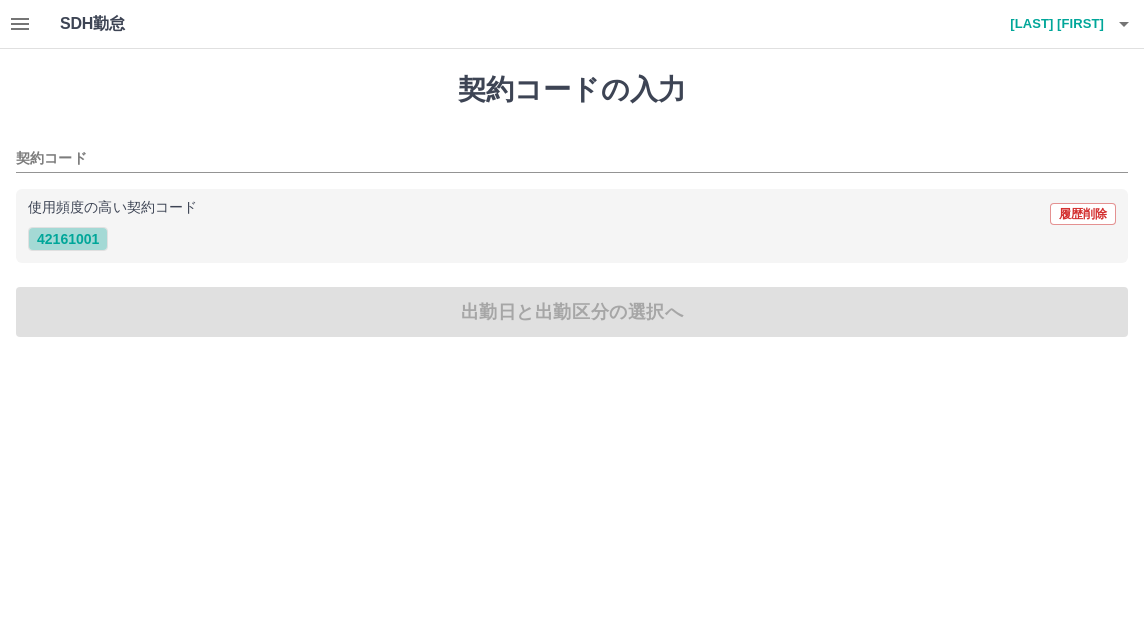 click on "42161001" at bounding box center (68, 239) 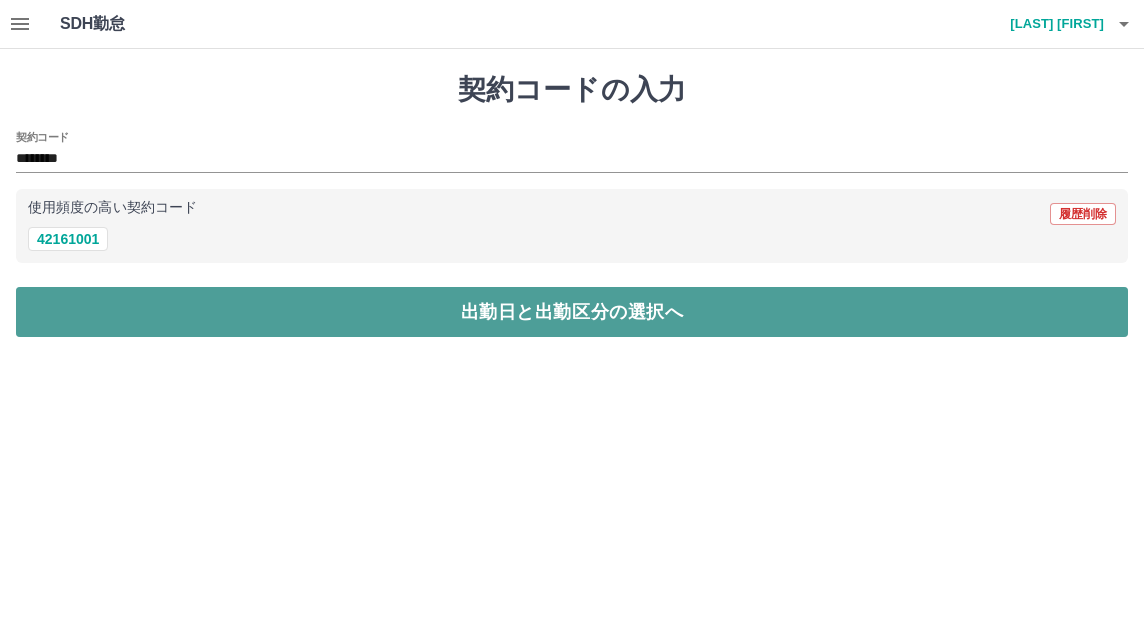 click on "出勤日と出勤区分の選択へ" at bounding box center [572, 312] 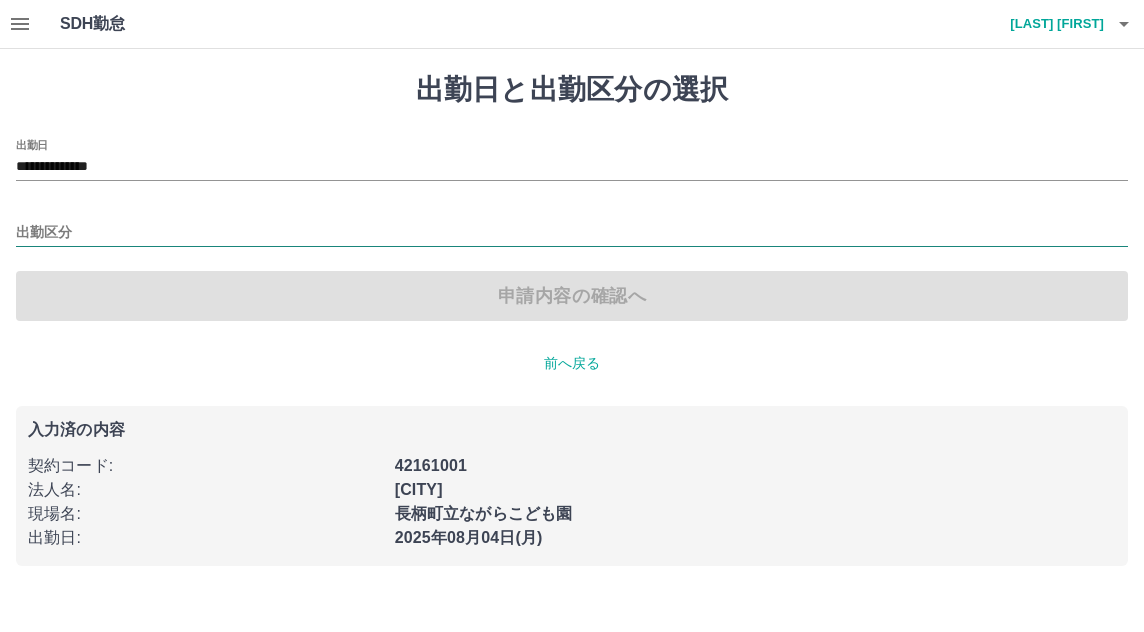 click on "出勤区分" at bounding box center [572, 233] 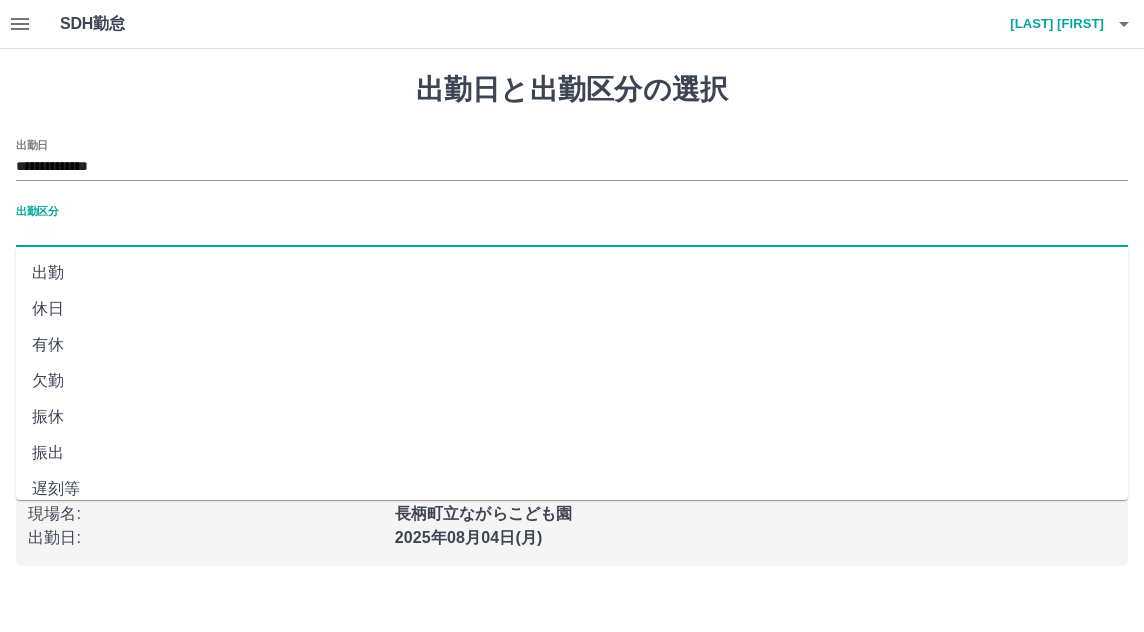 click on "出勤" at bounding box center [572, 273] 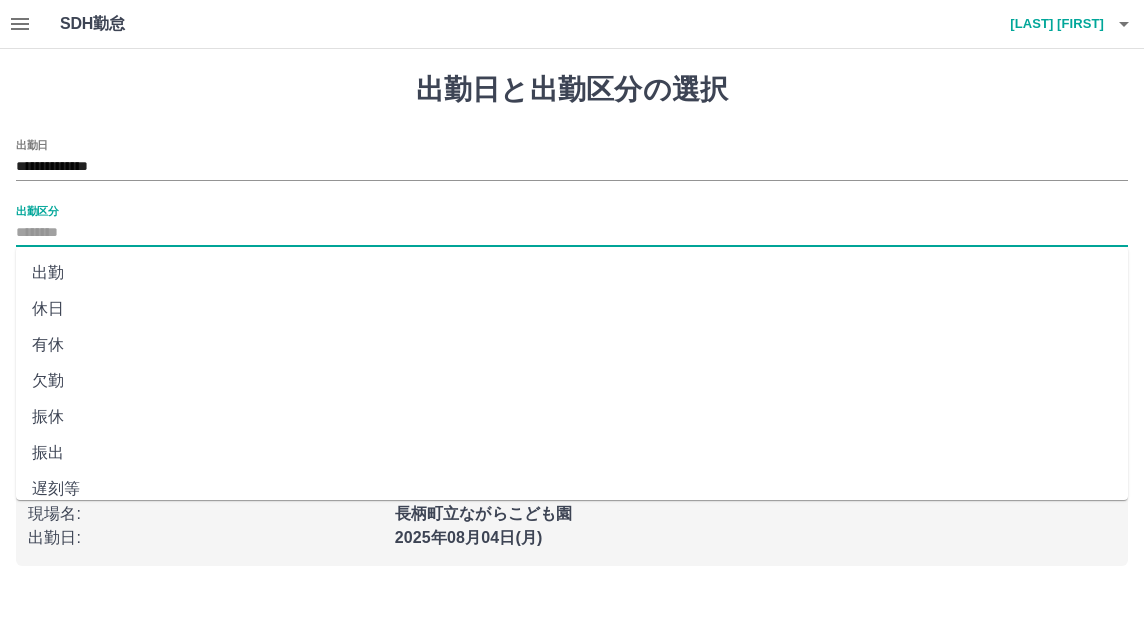 type on "**" 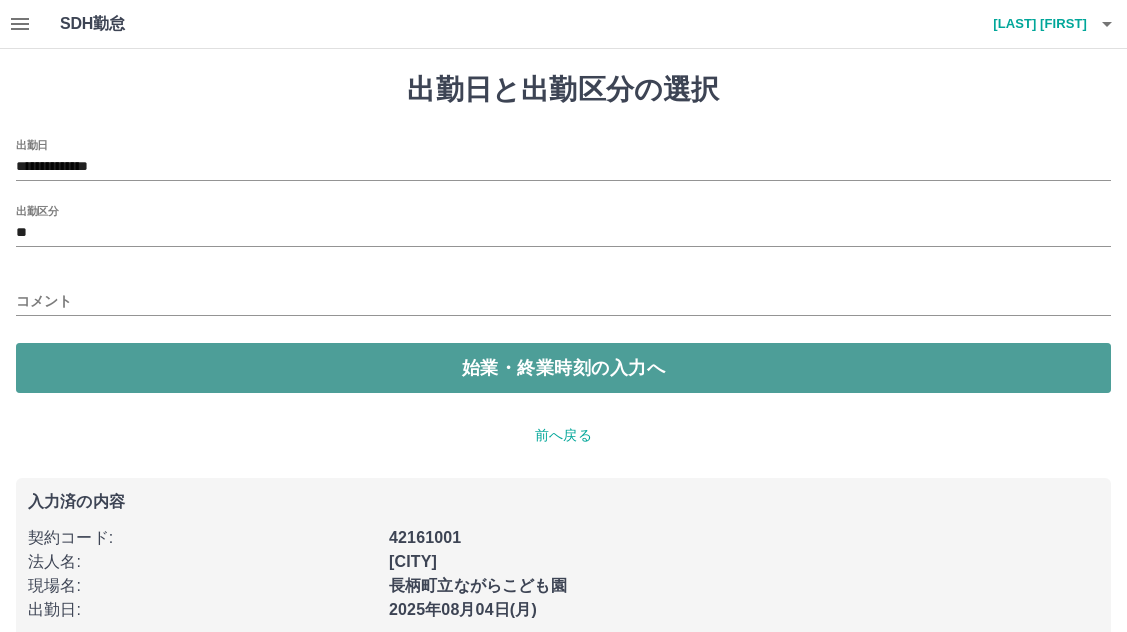 click on "始業・終業時刻の入力へ" at bounding box center [563, 368] 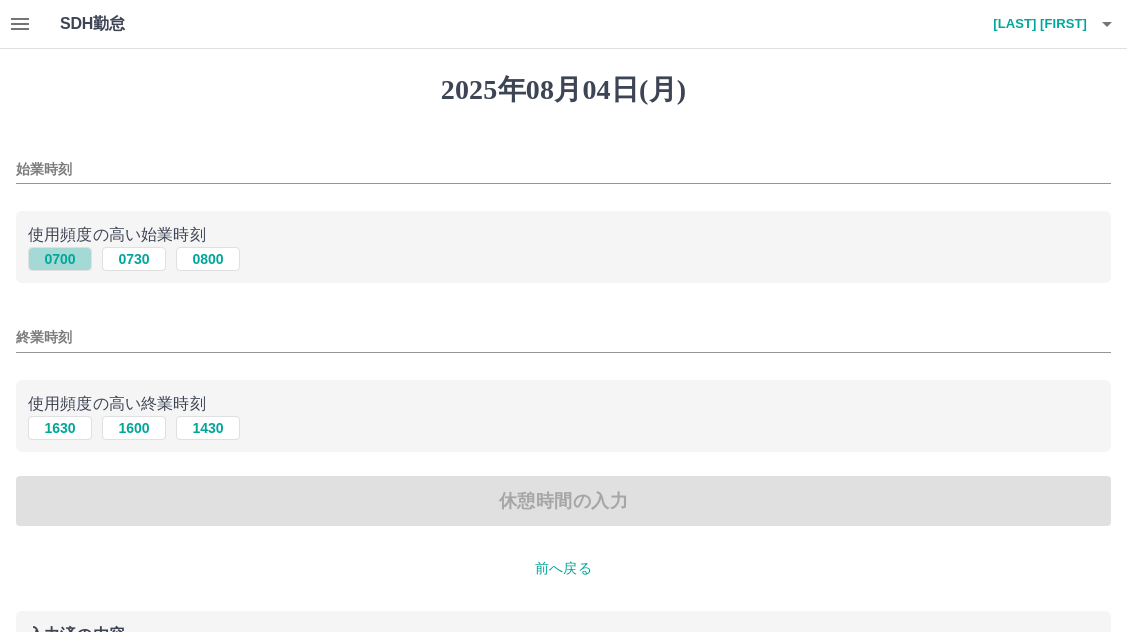 click on "0700" at bounding box center (60, 259) 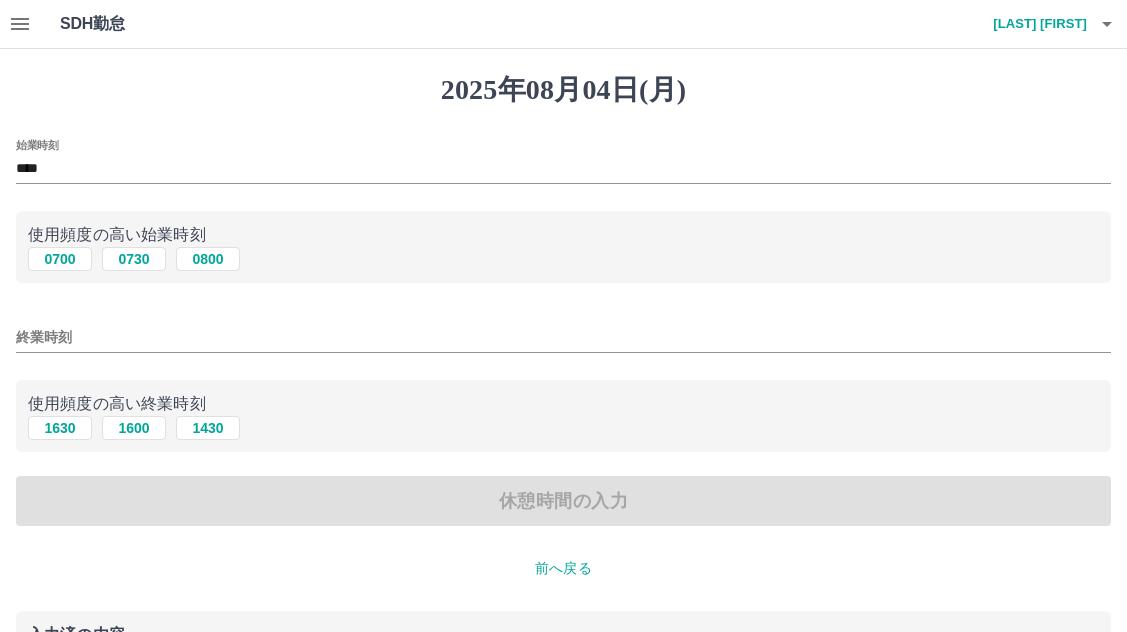 click on "終業時刻" at bounding box center [563, 337] 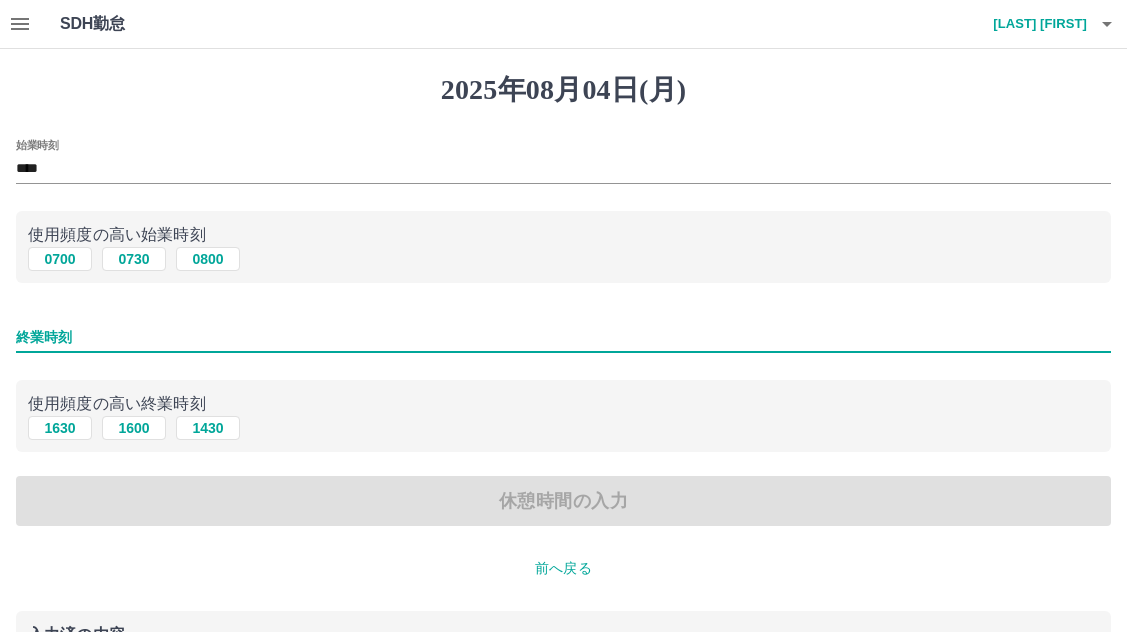 type on "****" 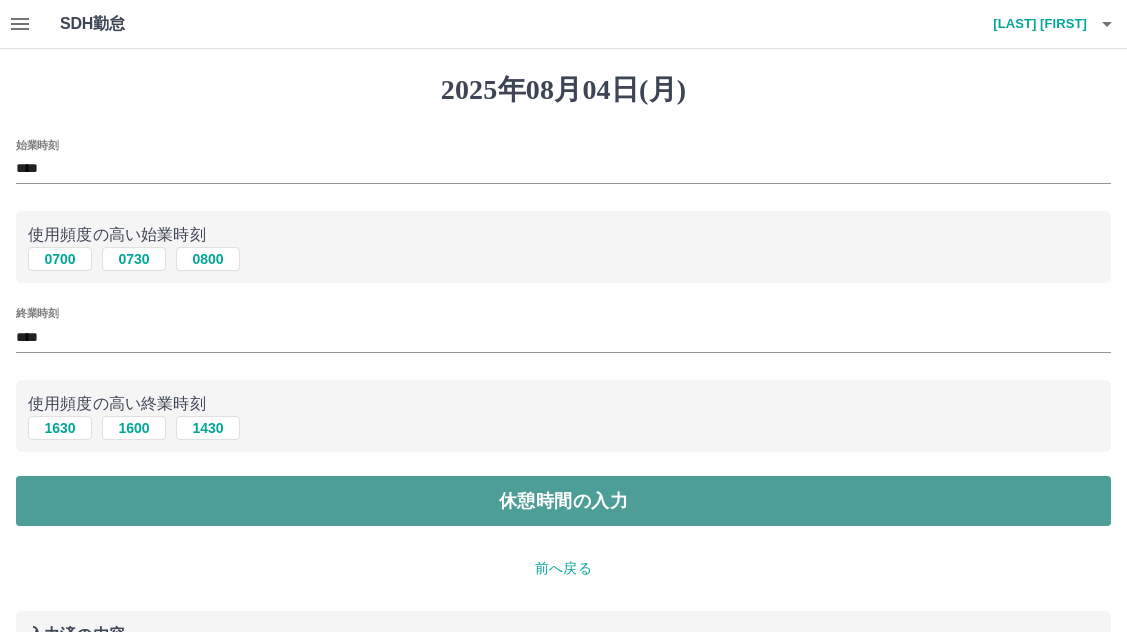 click on "休憩時間の入力" at bounding box center (563, 501) 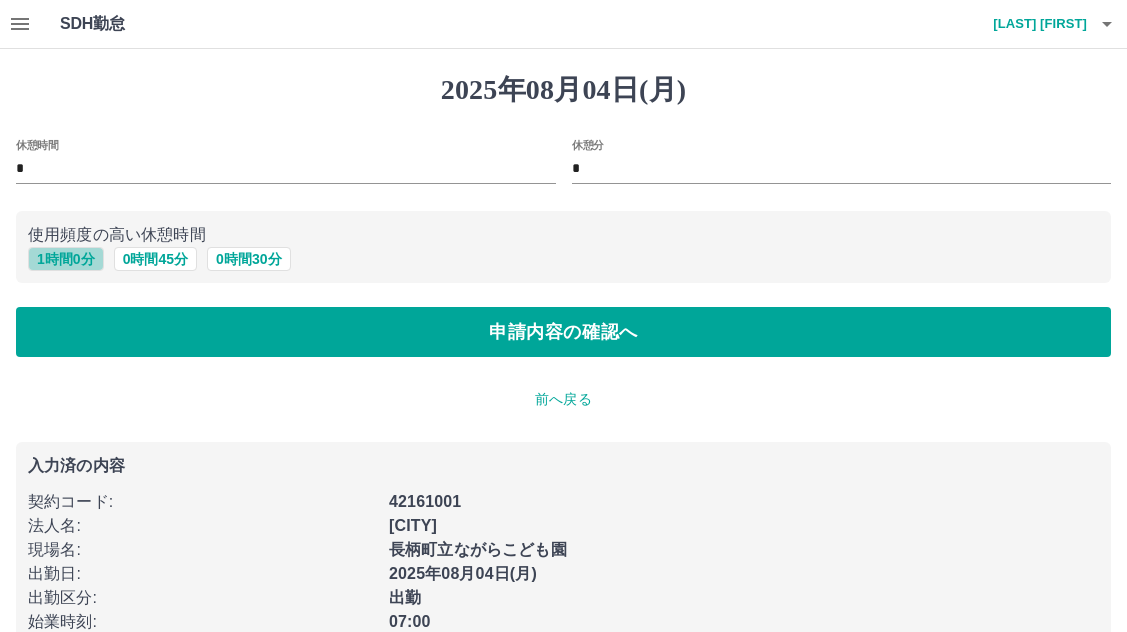 click on "1 時間 0 分" at bounding box center [66, 259] 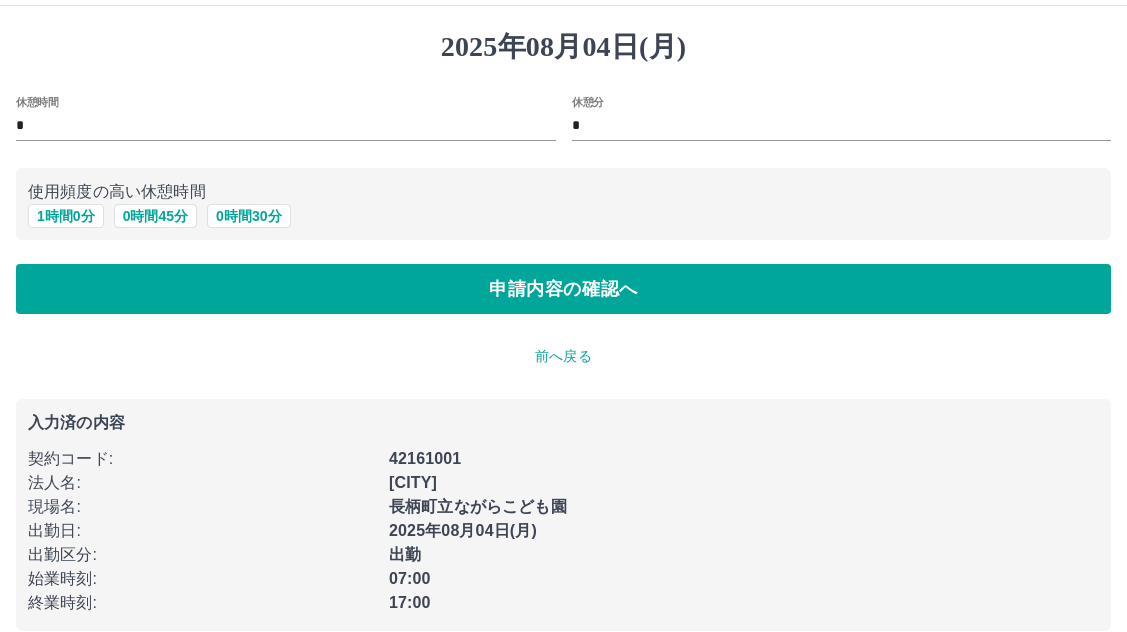 scroll, scrollTop: 67, scrollLeft: 0, axis: vertical 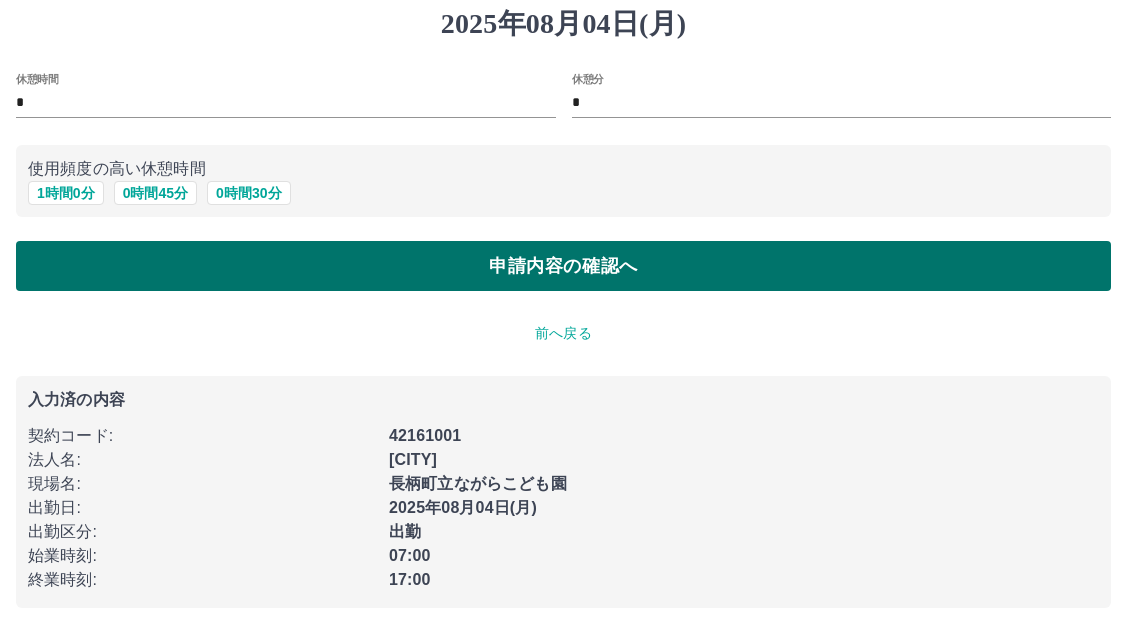 click on "申請内容の確認へ" at bounding box center [563, 266] 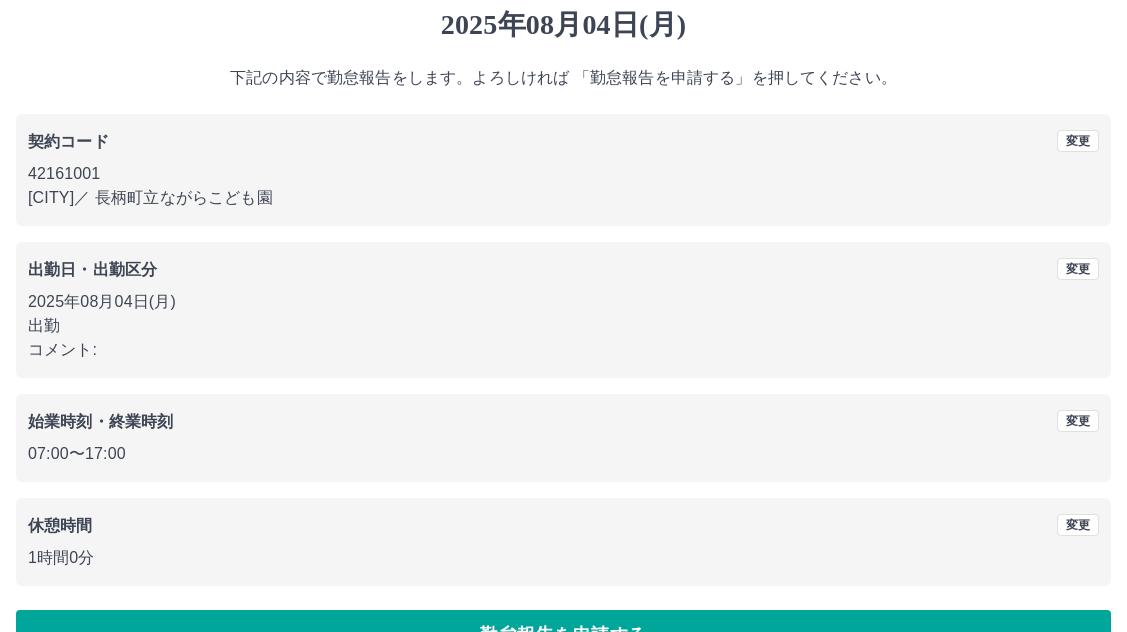 scroll, scrollTop: 117, scrollLeft: 0, axis: vertical 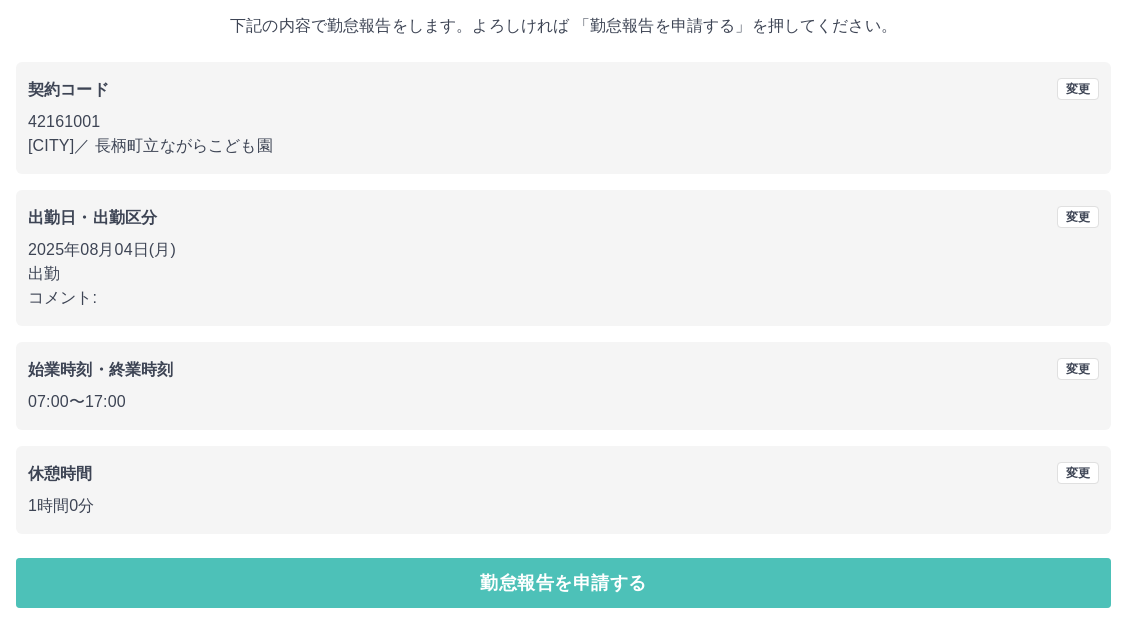drag, startPoint x: 176, startPoint y: 580, endPoint x: 143, endPoint y: 523, distance: 65.863495 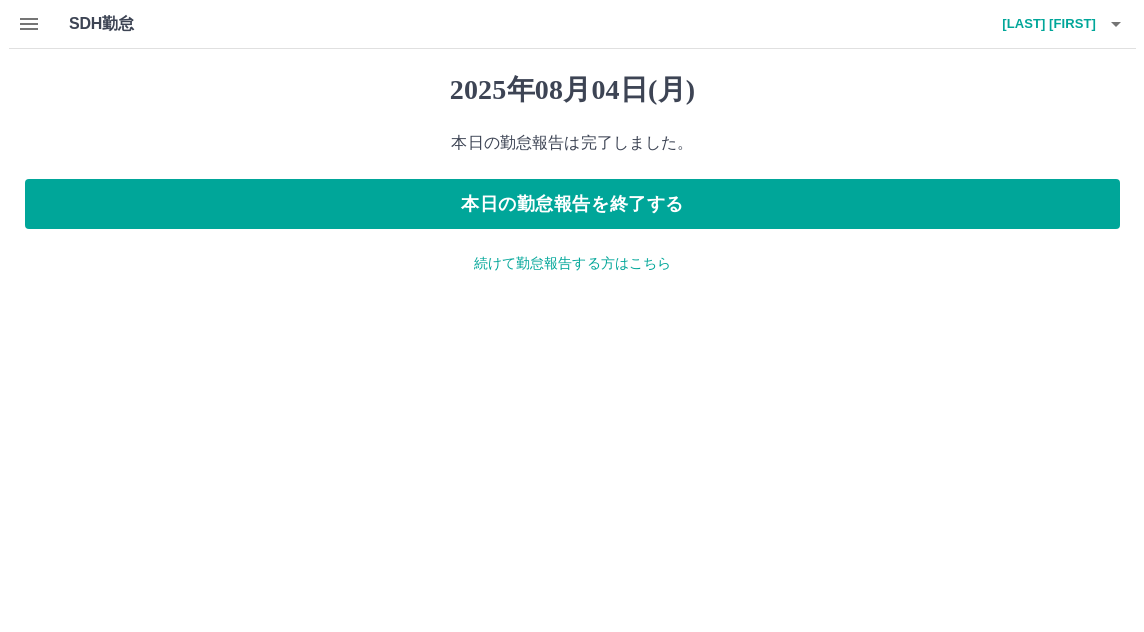 scroll, scrollTop: 0, scrollLeft: 0, axis: both 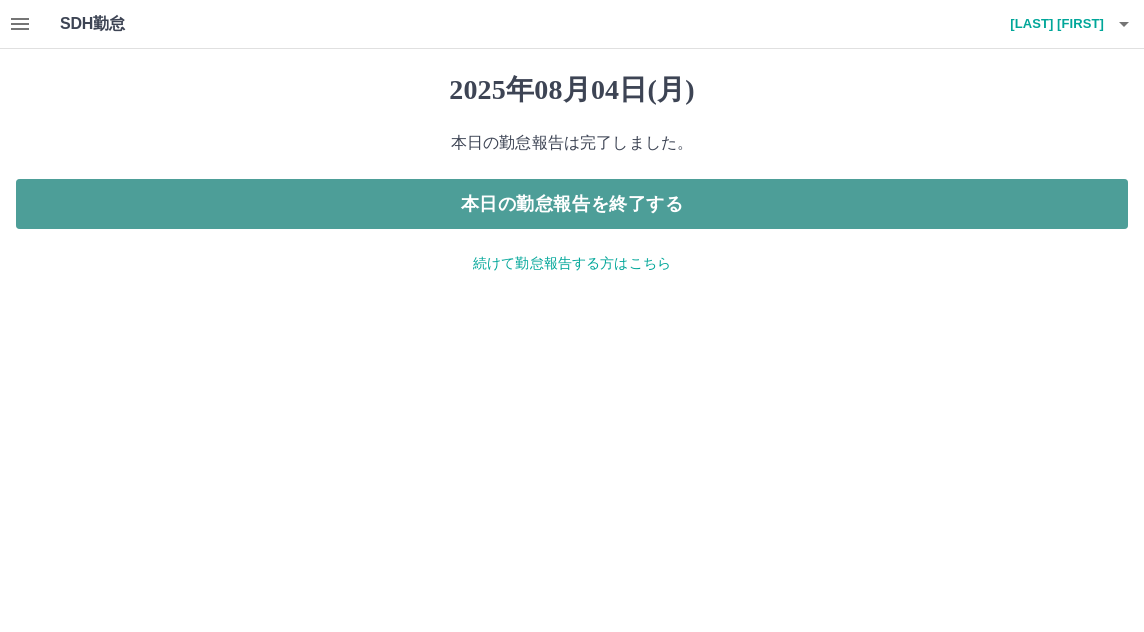 click on "本日の勤怠報告を終了する" at bounding box center (572, 204) 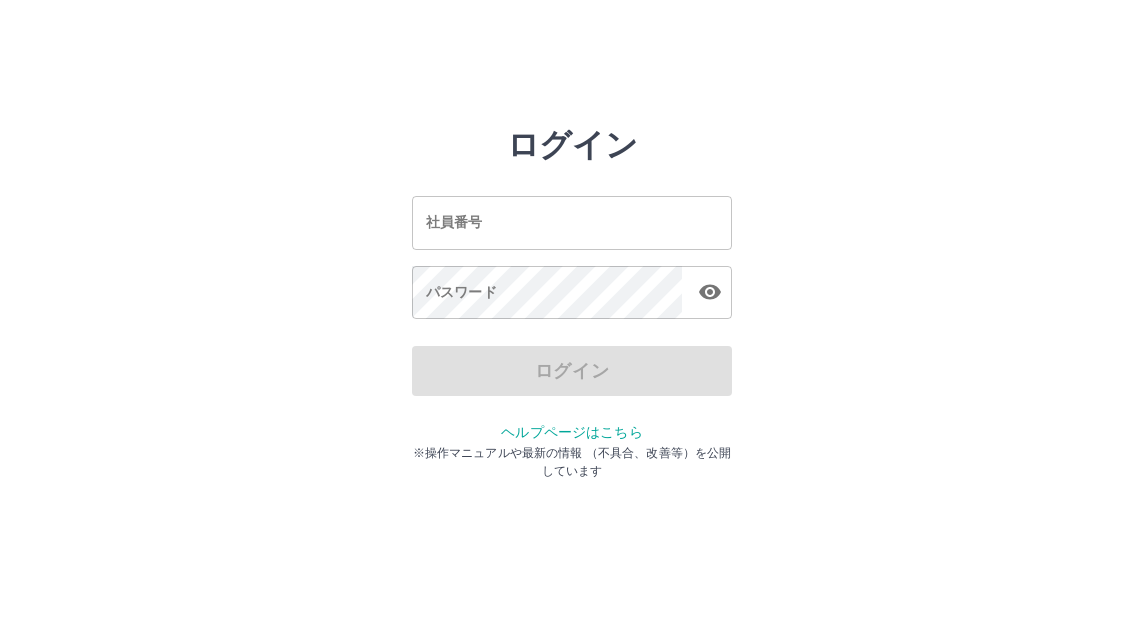 scroll, scrollTop: 0, scrollLeft: 0, axis: both 